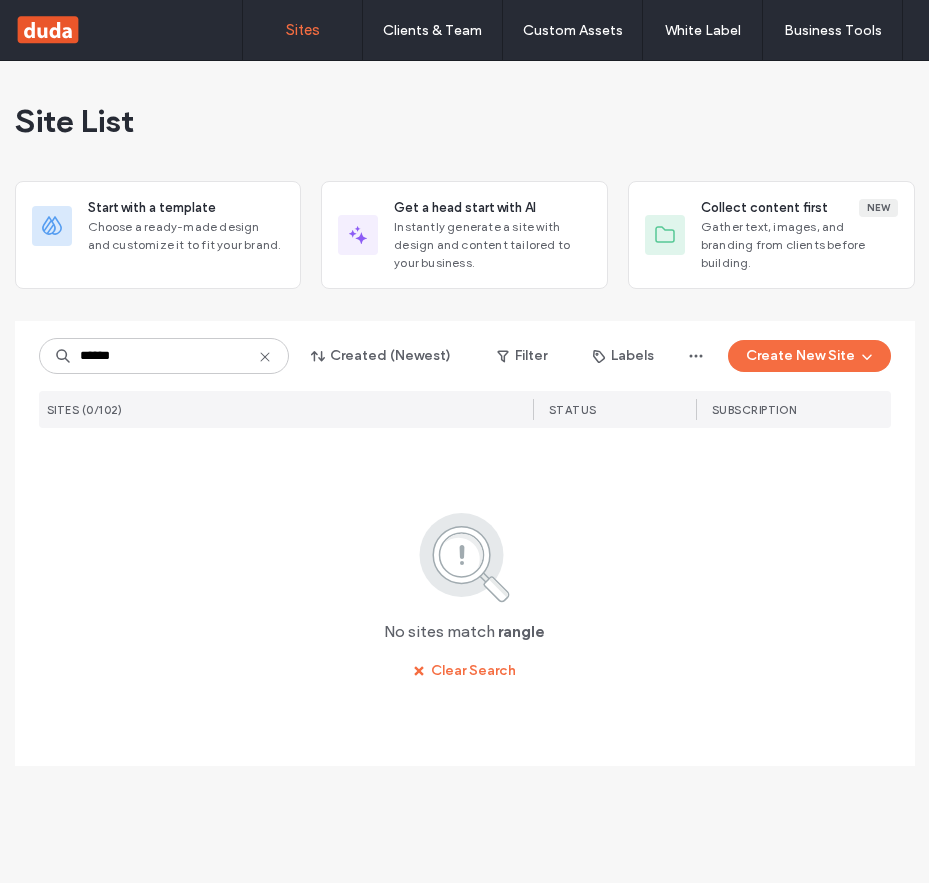 scroll, scrollTop: 0, scrollLeft: 0, axis: both 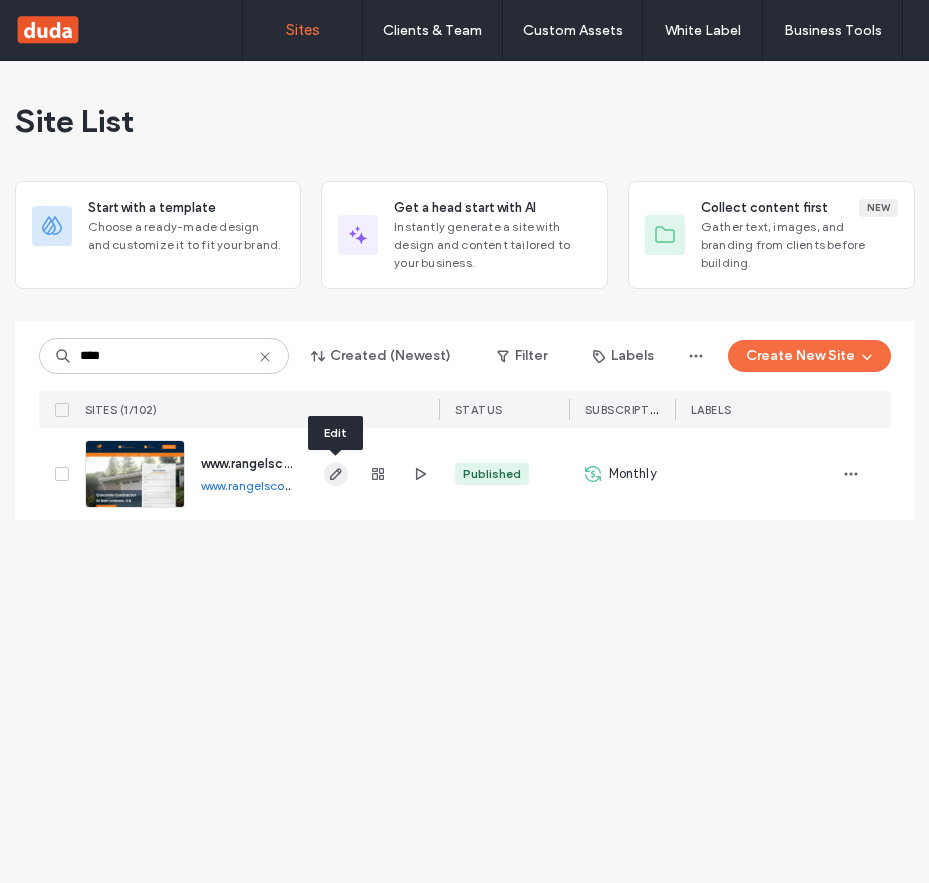 type on "****" 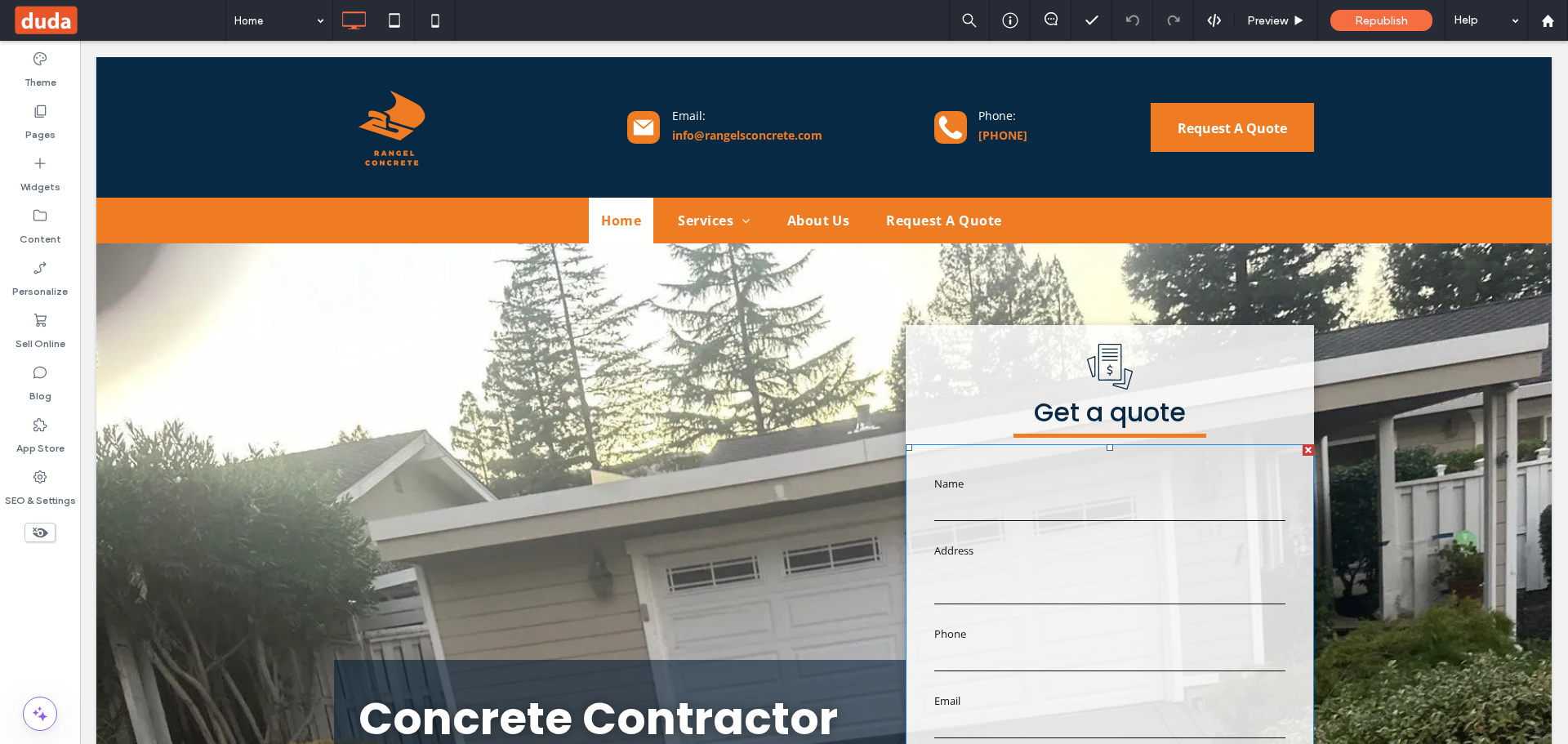 scroll, scrollTop: 572, scrollLeft: 0, axis: vertical 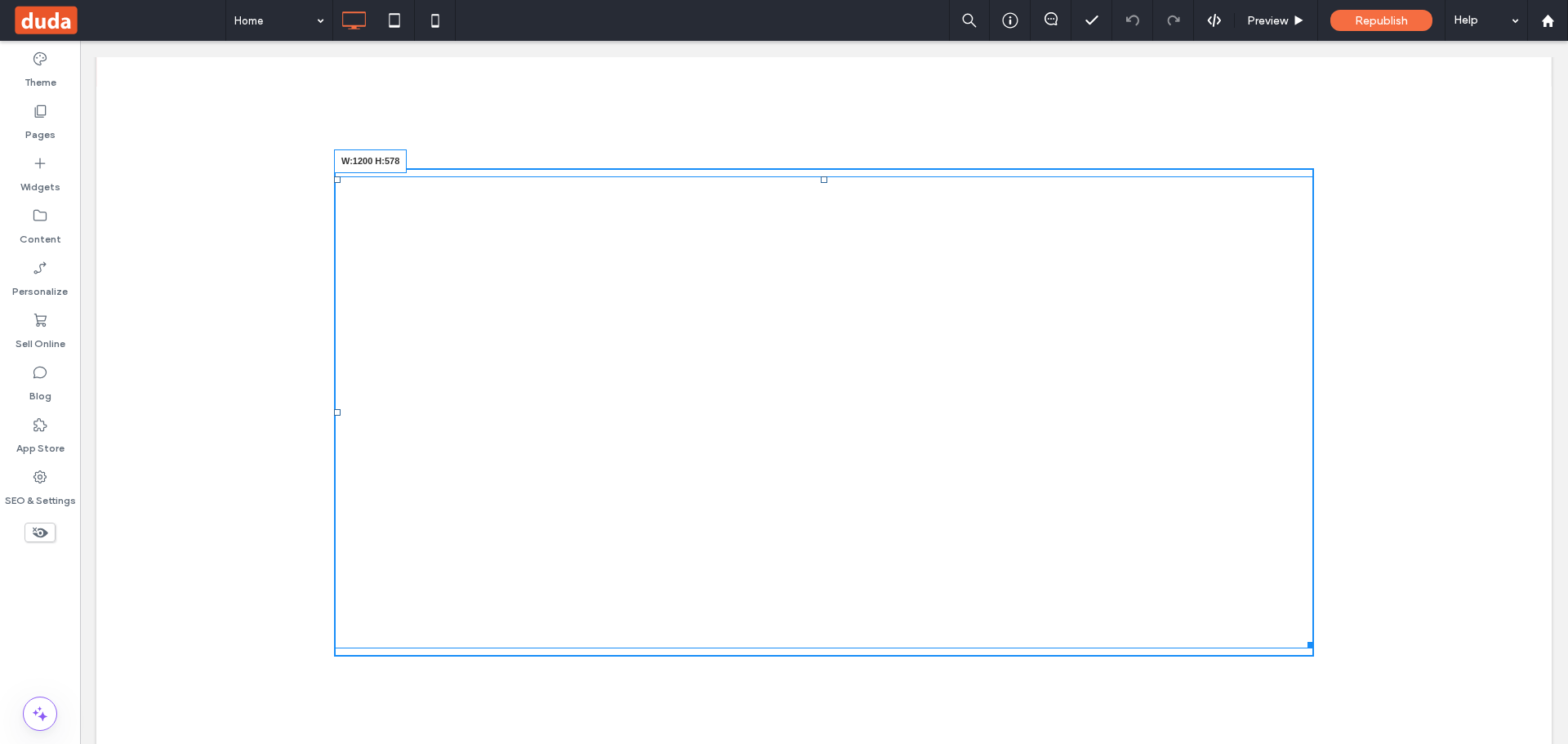 drag, startPoint x: 1318, startPoint y: 356, endPoint x: 1380, endPoint y: 644, distance: 294.59803 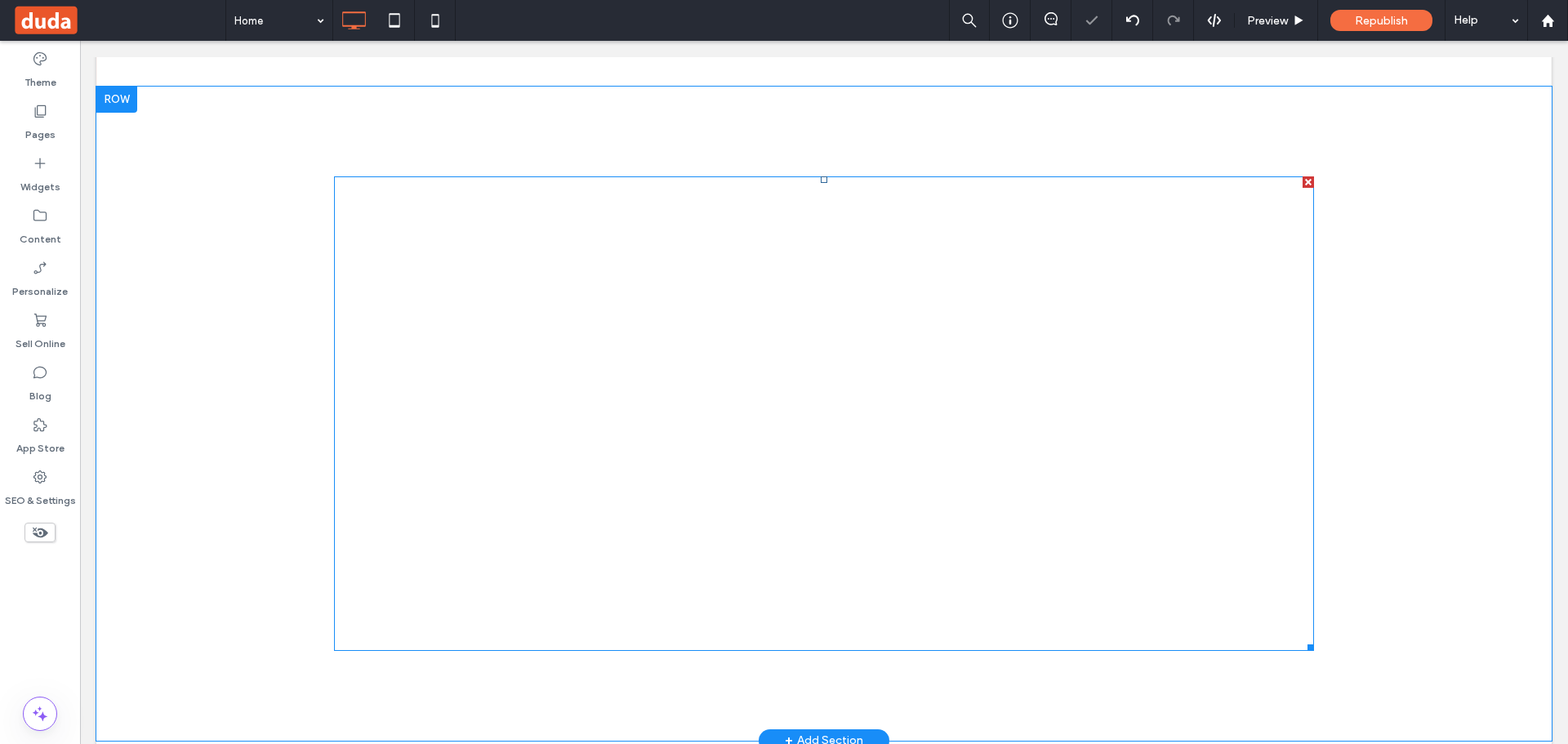 click at bounding box center (824, 413) 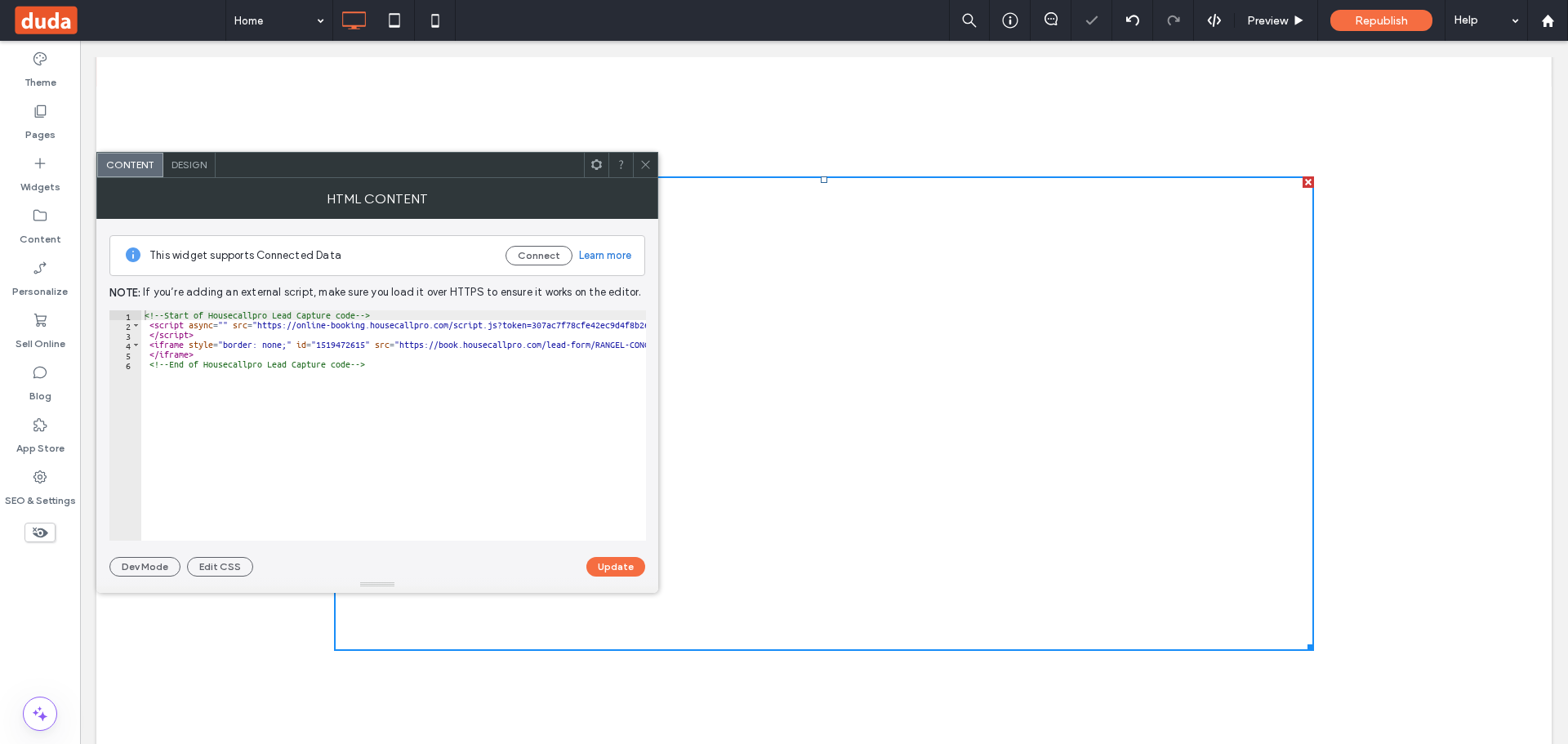 click on "<!-- Start of Housecallpro Lead Capture code --> <script async src="https://online-booking.housecallpro.com/script.js?token=307ac7f78cfe42ec9d4f8b26d79d2f27 &amp; orgName=RANGEL-CONCRETE"> </script> <iframe style="border: none;" id="1519472615" src="https://book.housecallpro.com/lead-form/RANGEL-CONCRETE/307ac7f78cfe42ec9d4f8b26d79d2f27"> </iframe> <!-- End of Housecallpro Lead Capture code -->" at bounding box center [492, 435] 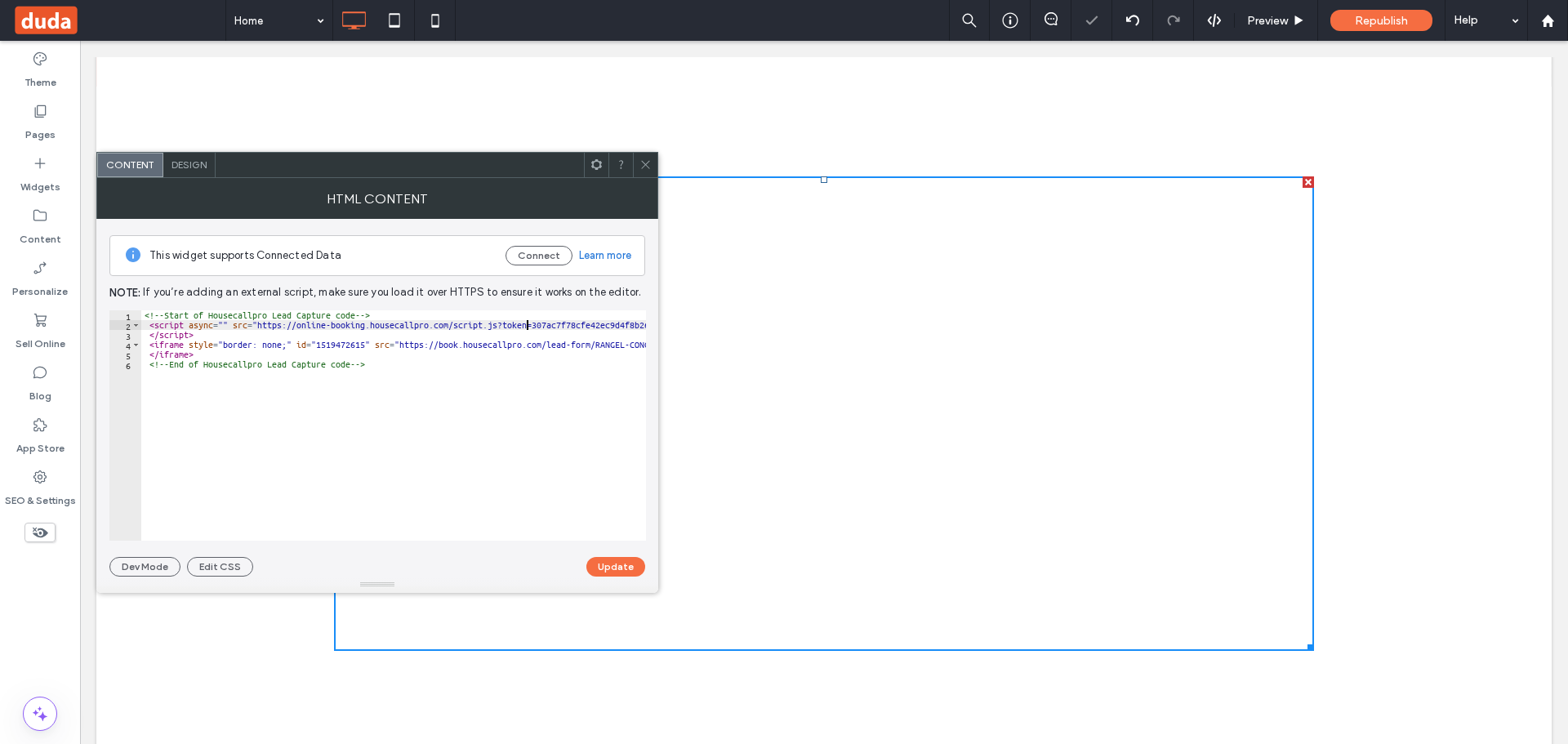 type on "**********" 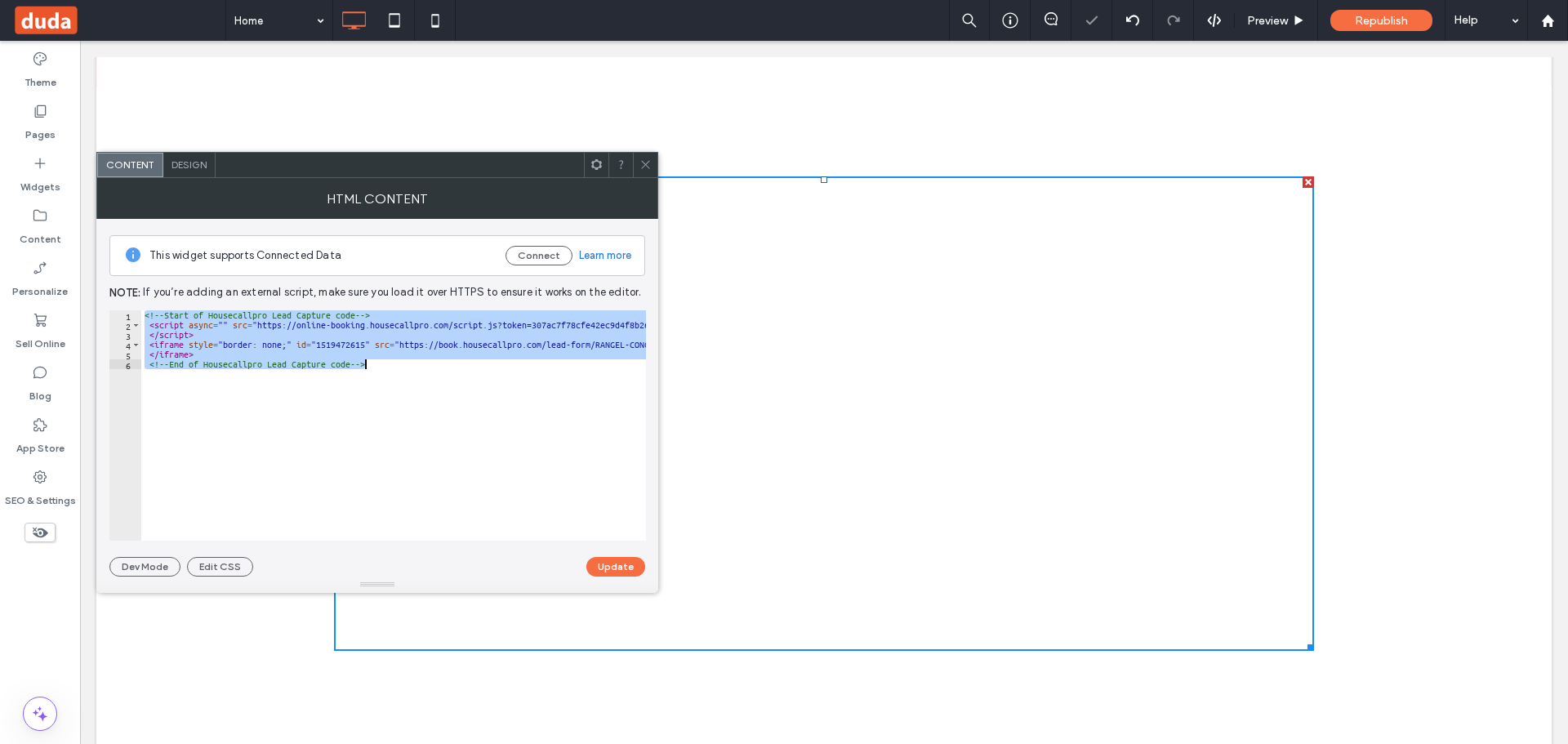 type 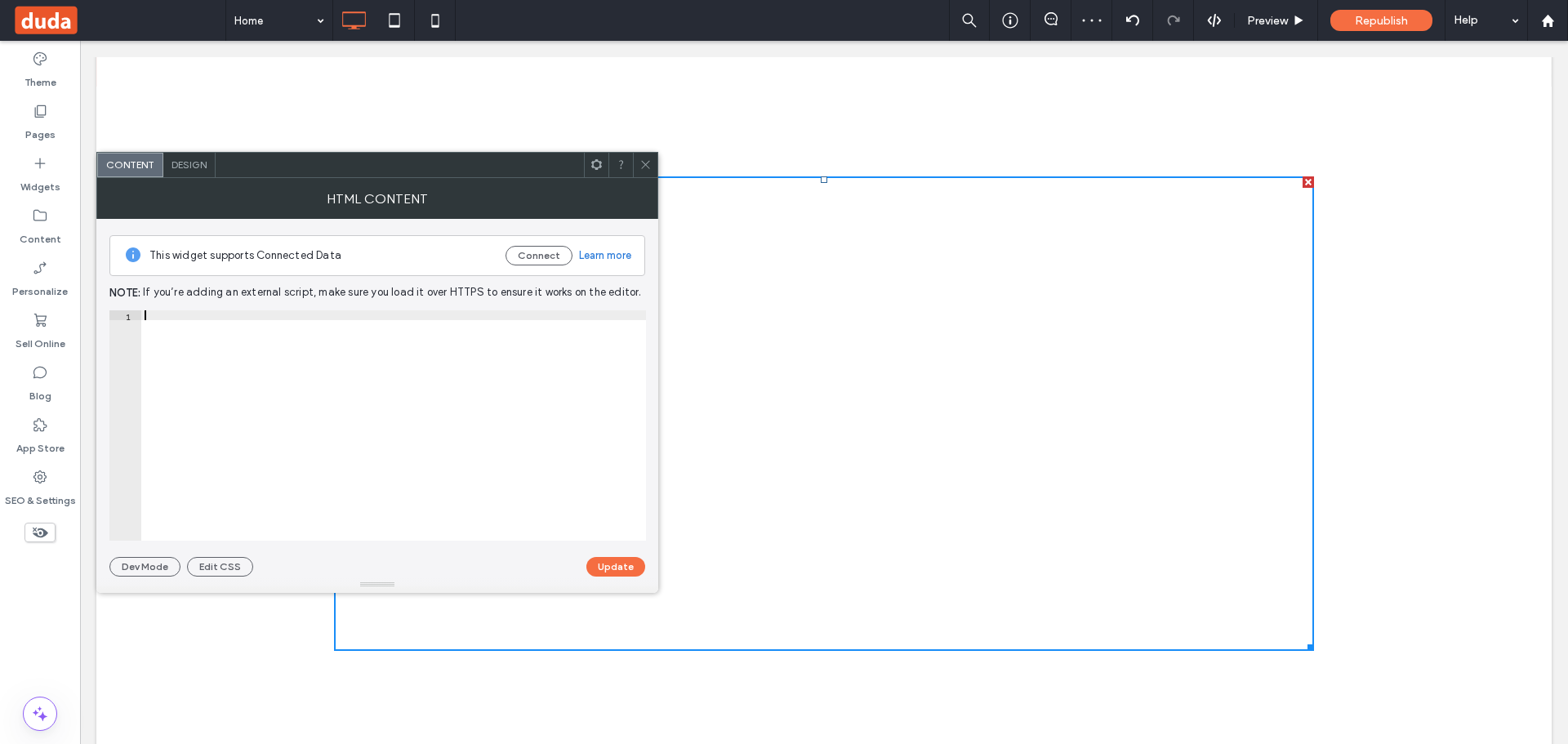 click on "Click To Paste
Row + Add Section" at bounding box center (824, 413) 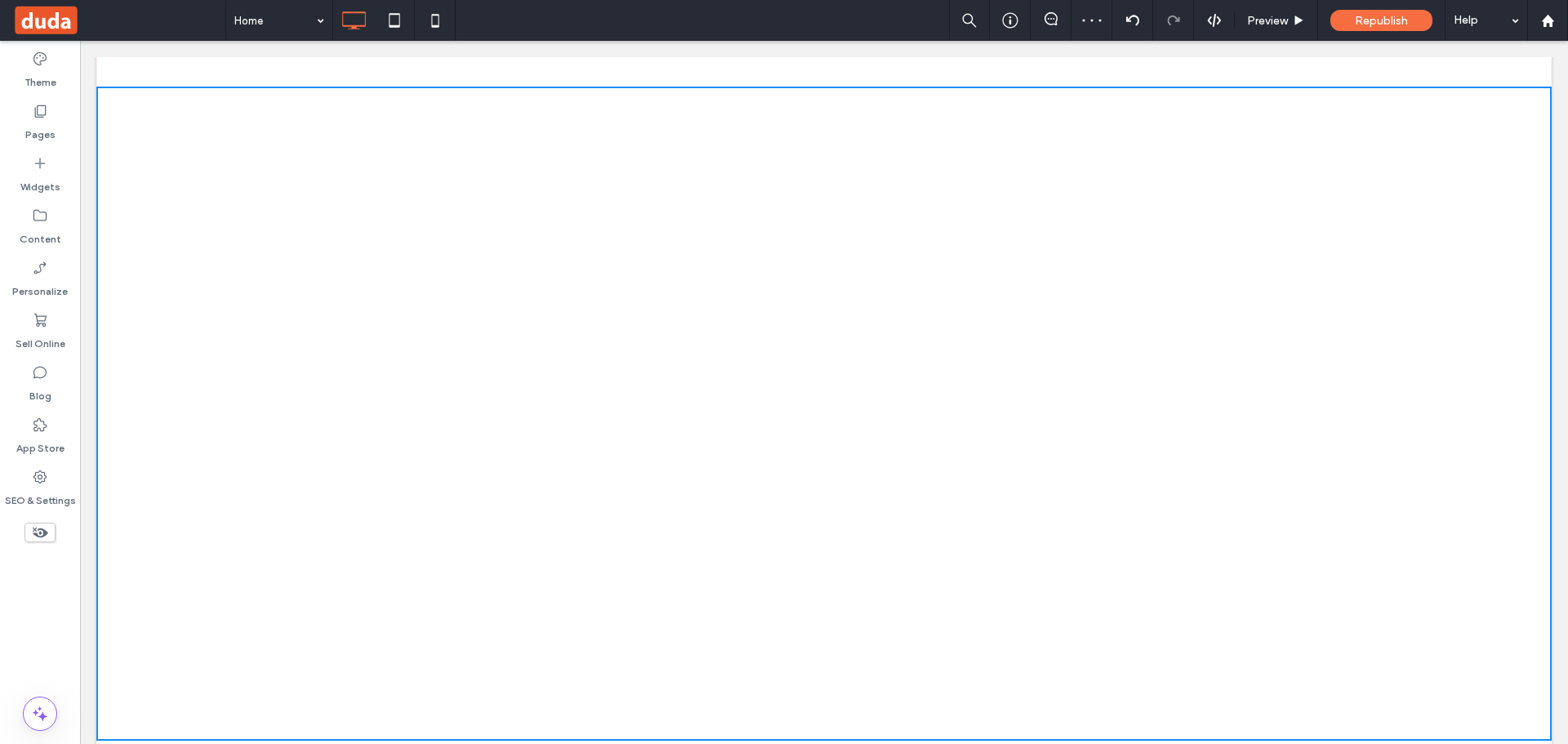 drag, startPoint x: 641, startPoint y: 160, endPoint x: 602, endPoint y: 253, distance: 100.84642 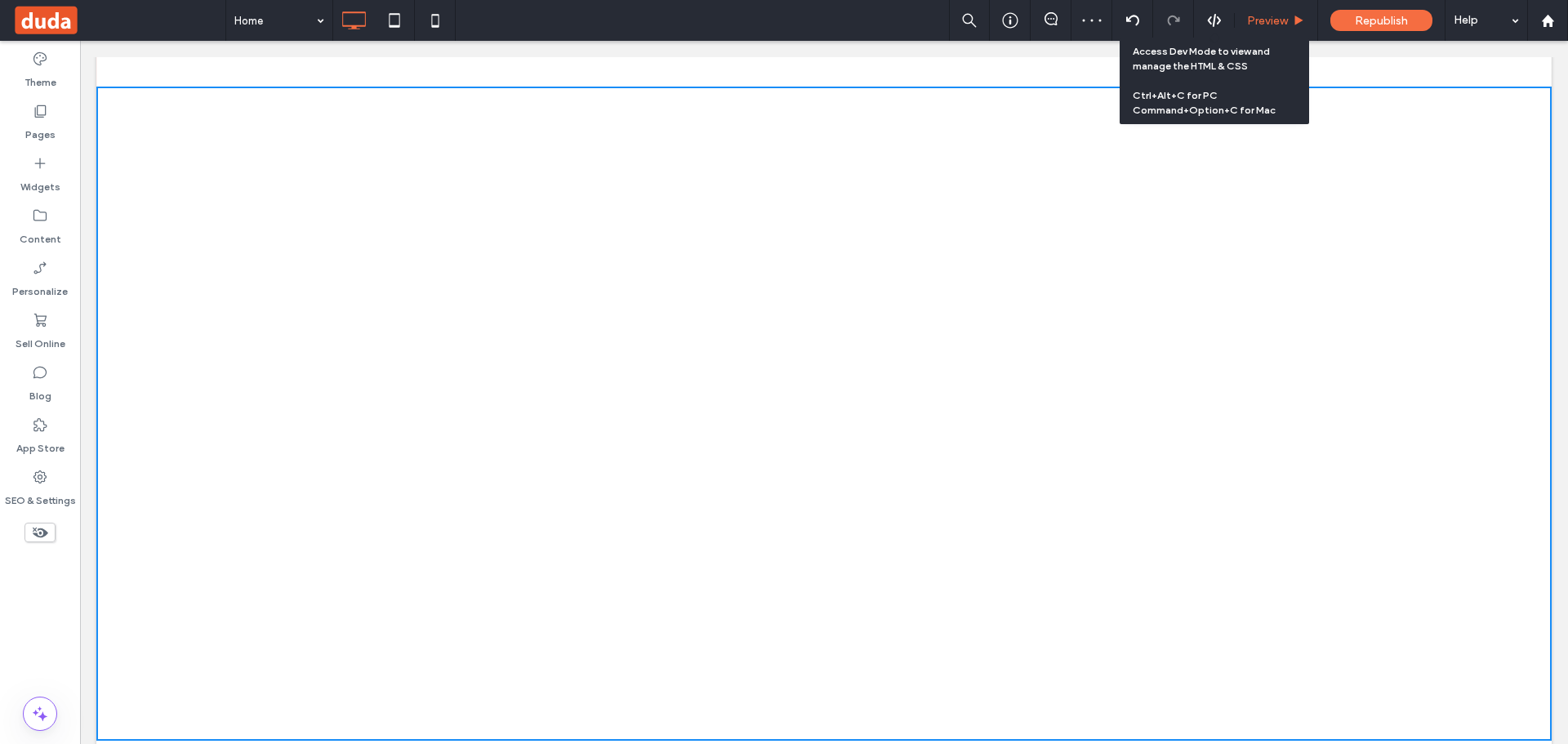 click on "Preview" at bounding box center (1276, 20) 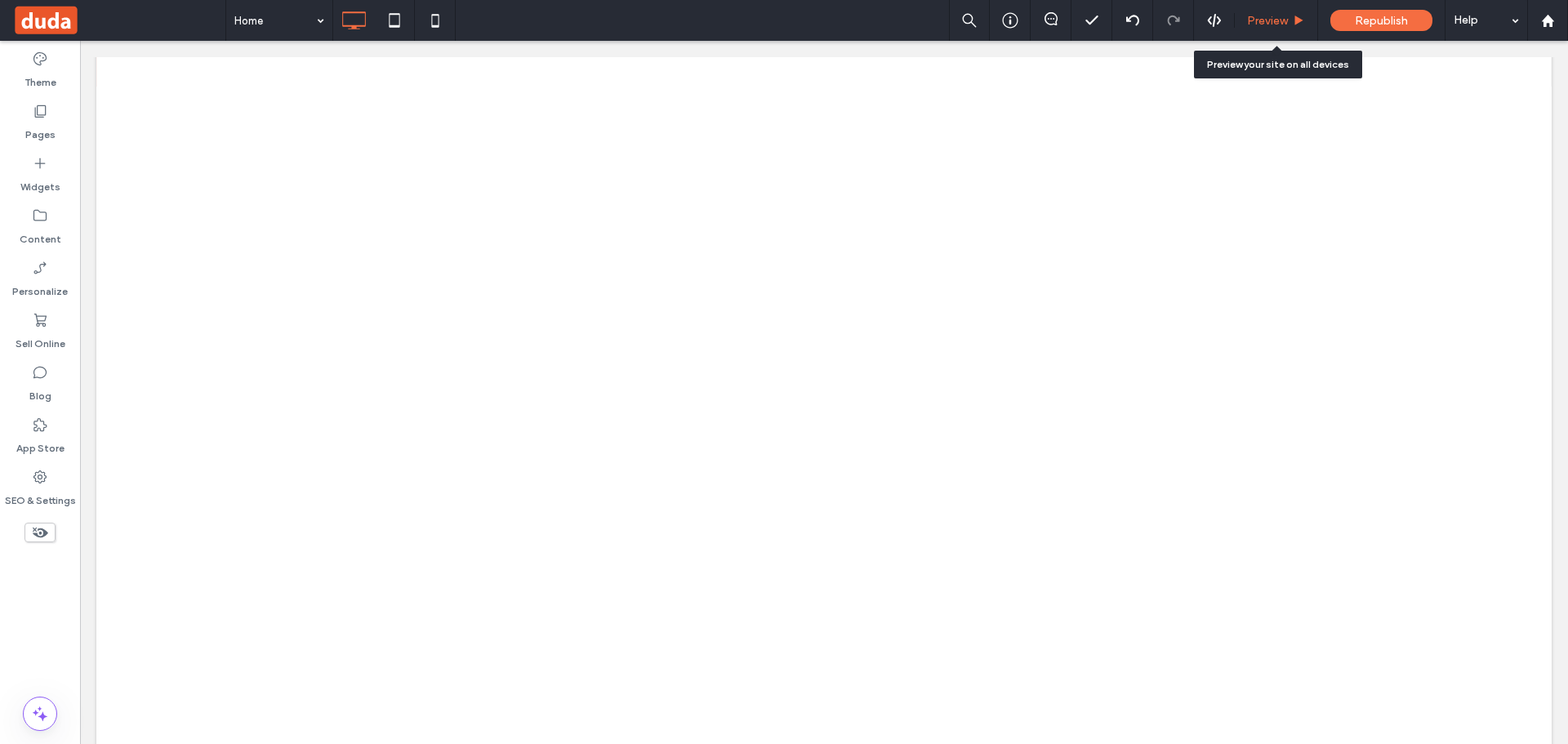 click on "Preview" at bounding box center (1267, 20) 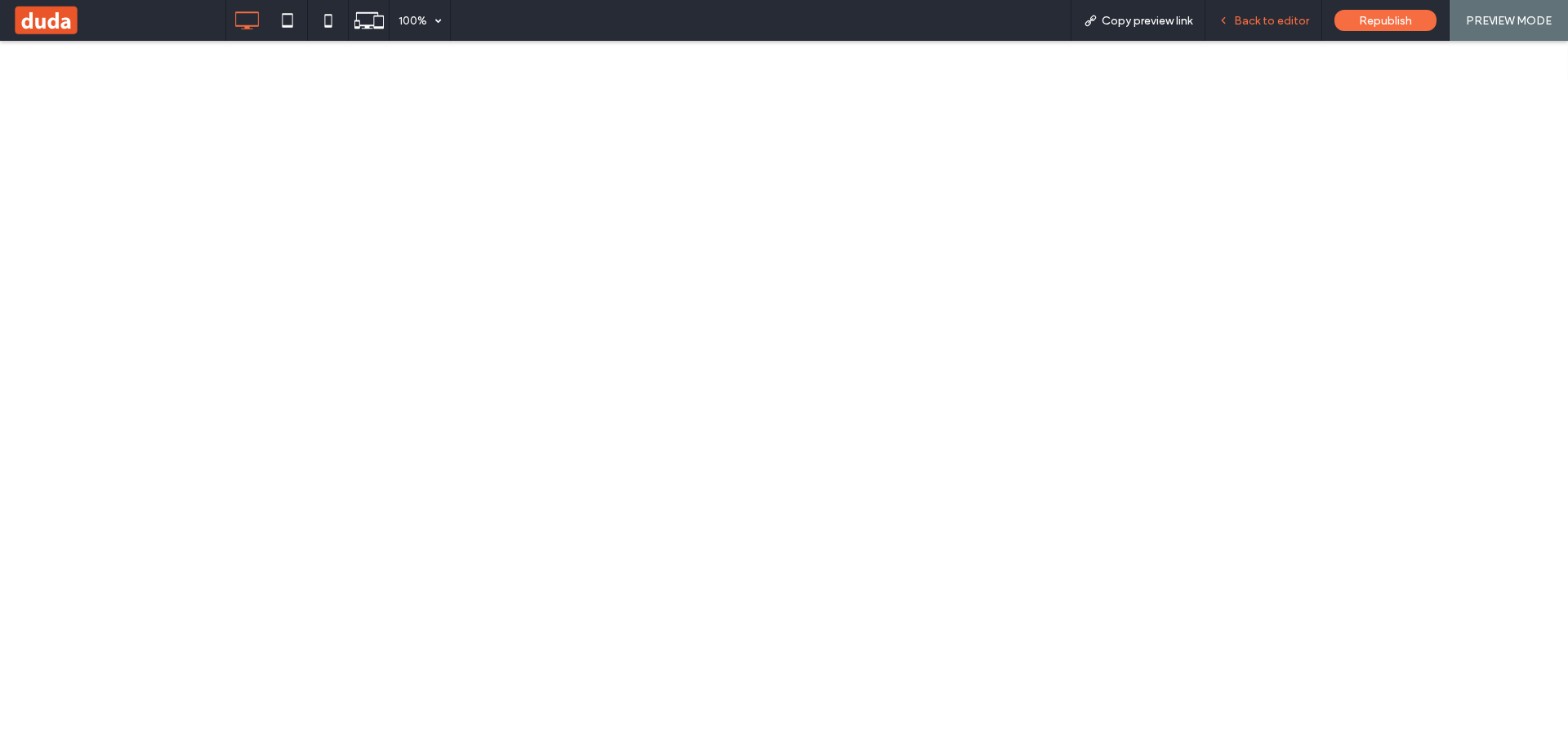 click on "Back to editor" at bounding box center [1272, 20] 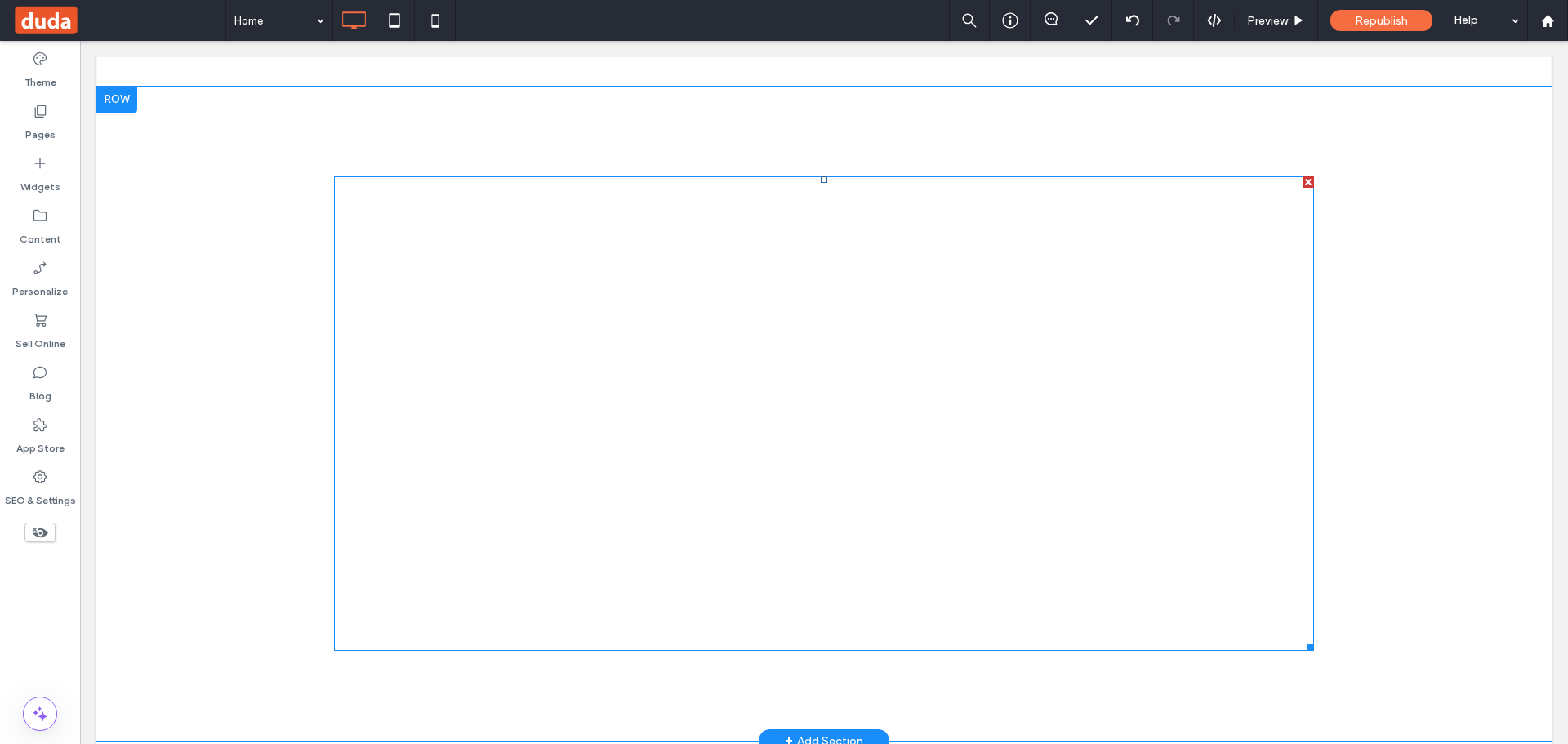 drag, startPoint x: 786, startPoint y: 294, endPoint x: 800, endPoint y: 292, distance: 14.142136 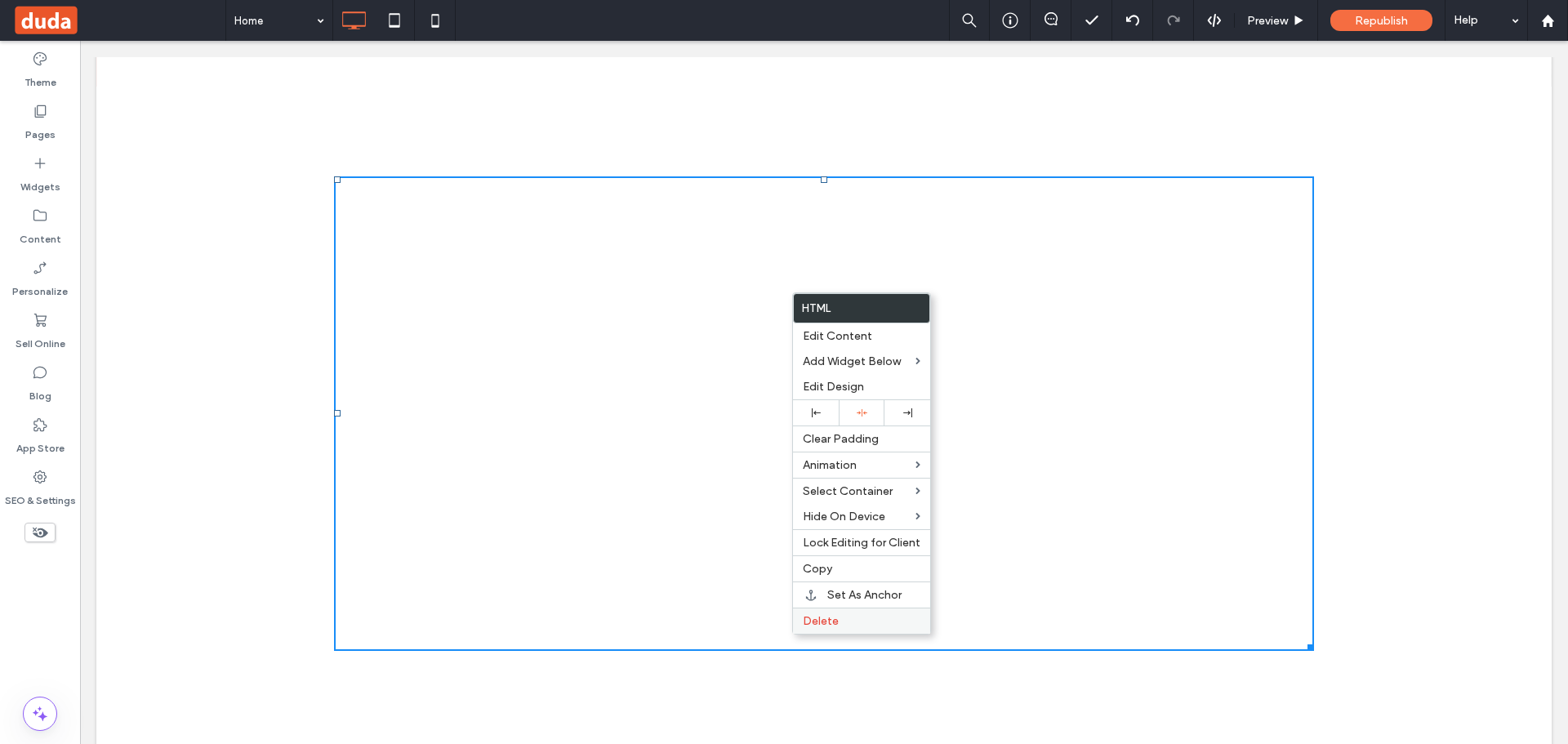 click on "Delete" at bounding box center [862, 621] 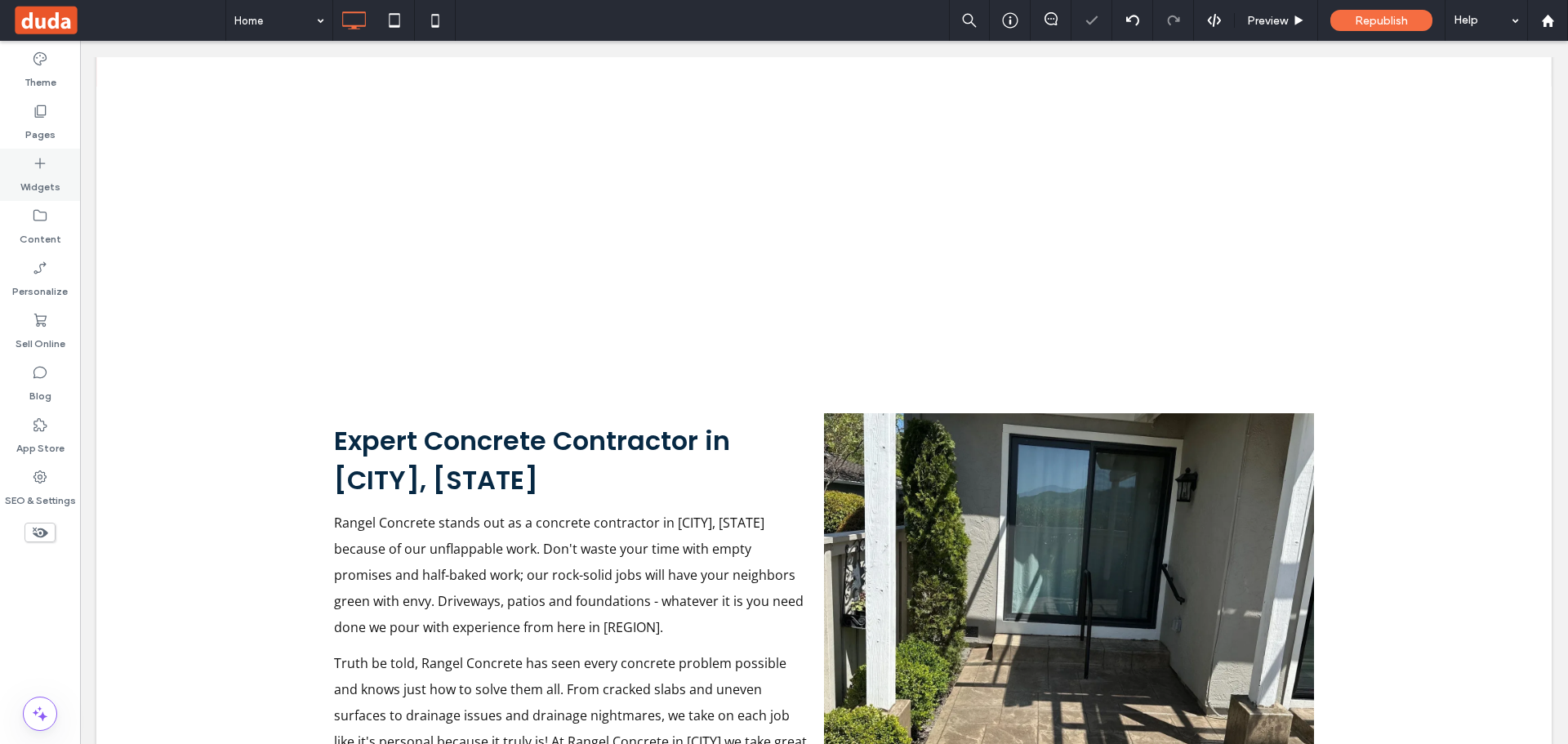 click on "Widgets" at bounding box center (40, 175) 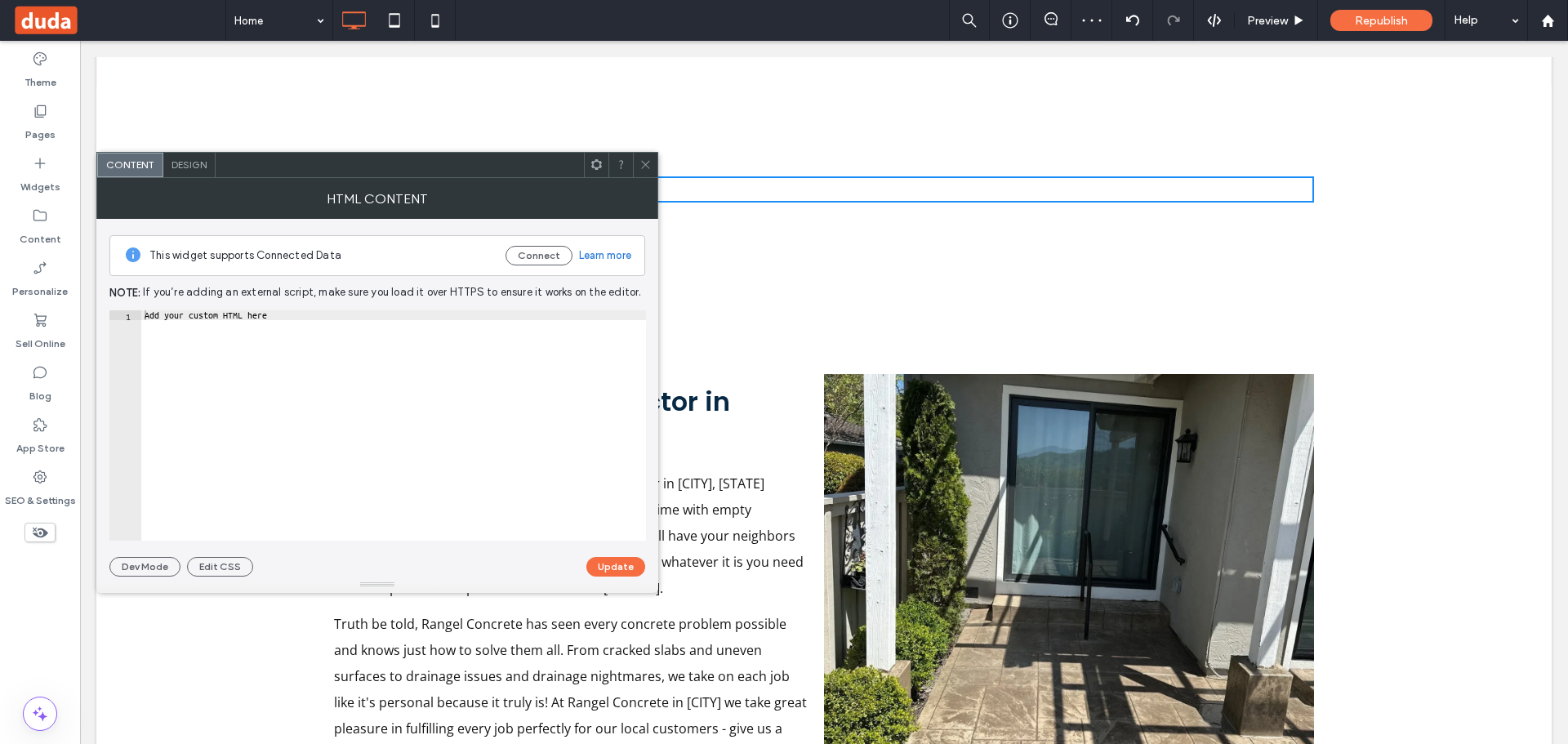 click on "Add your custom HTML here" at bounding box center [394, 435] 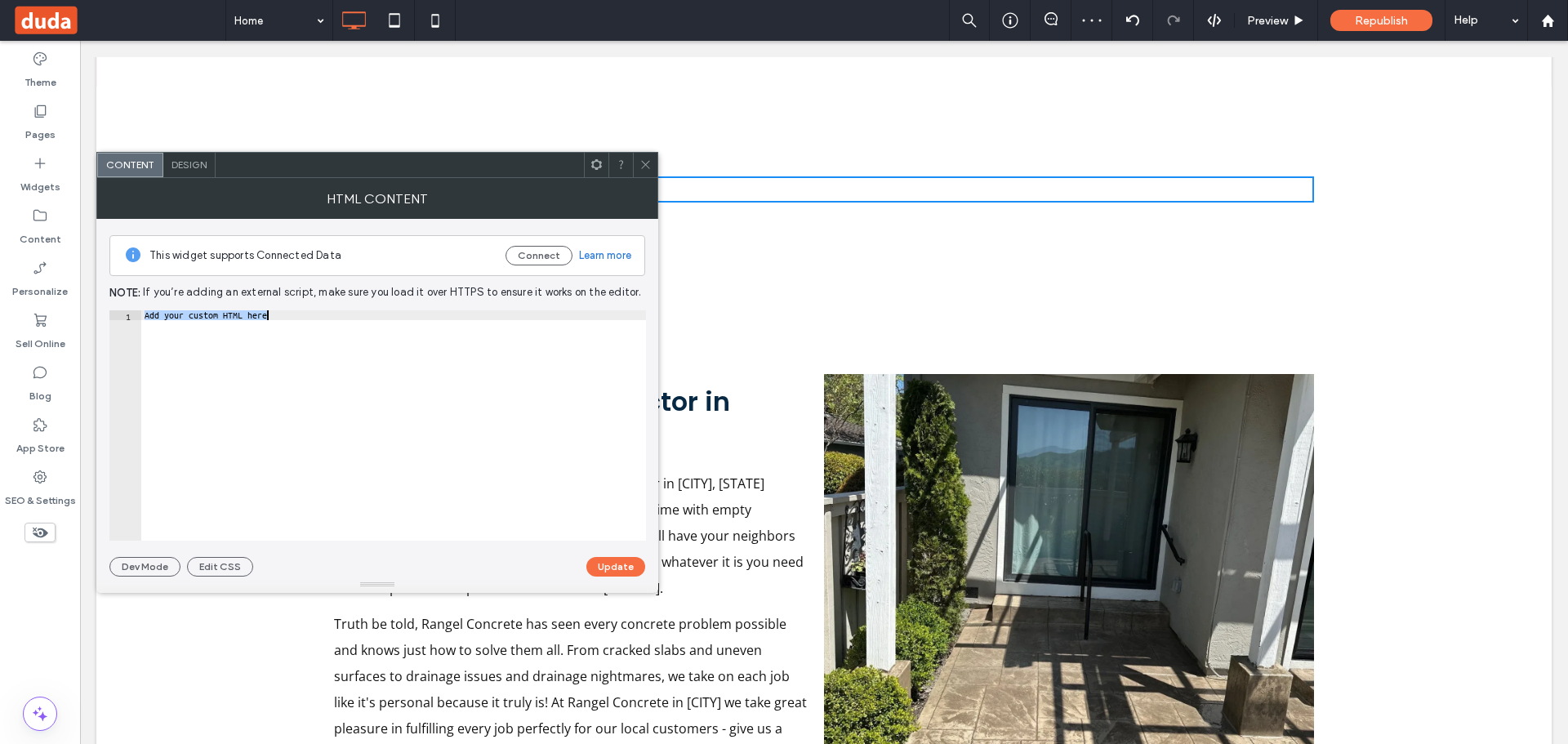 paste on "**********" 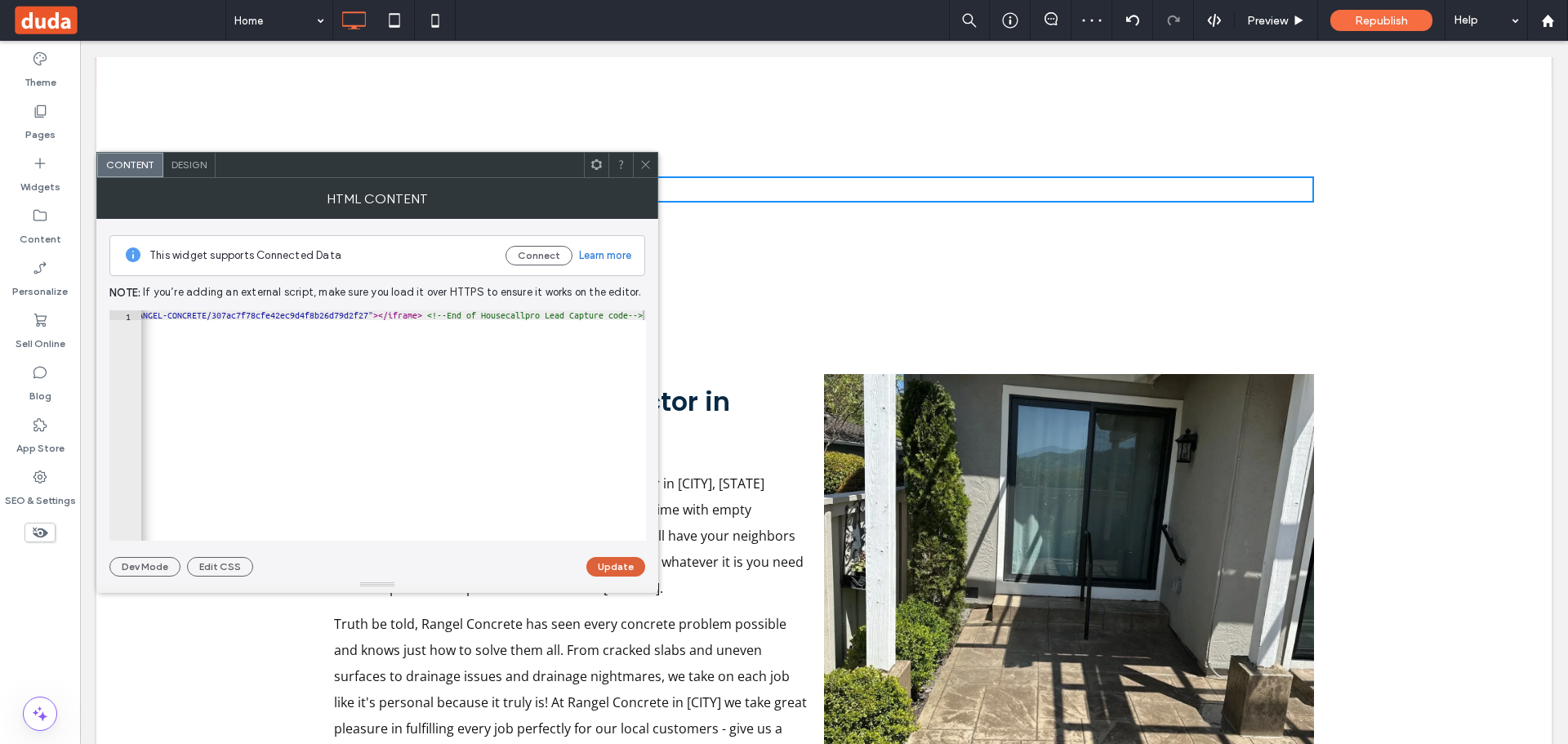 click on "Update" at bounding box center (616, 567) 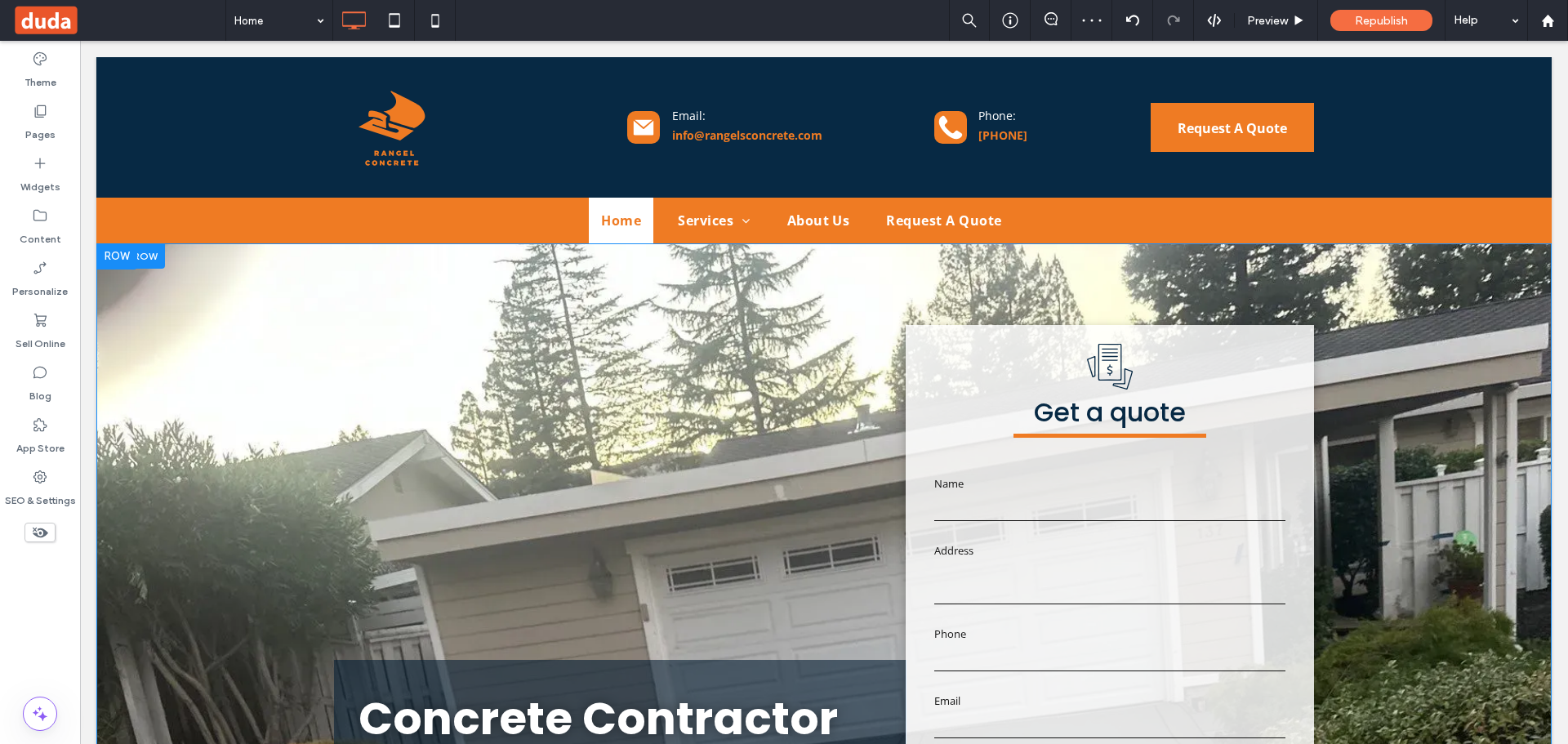scroll, scrollTop: 39, scrollLeft: 0, axis: vertical 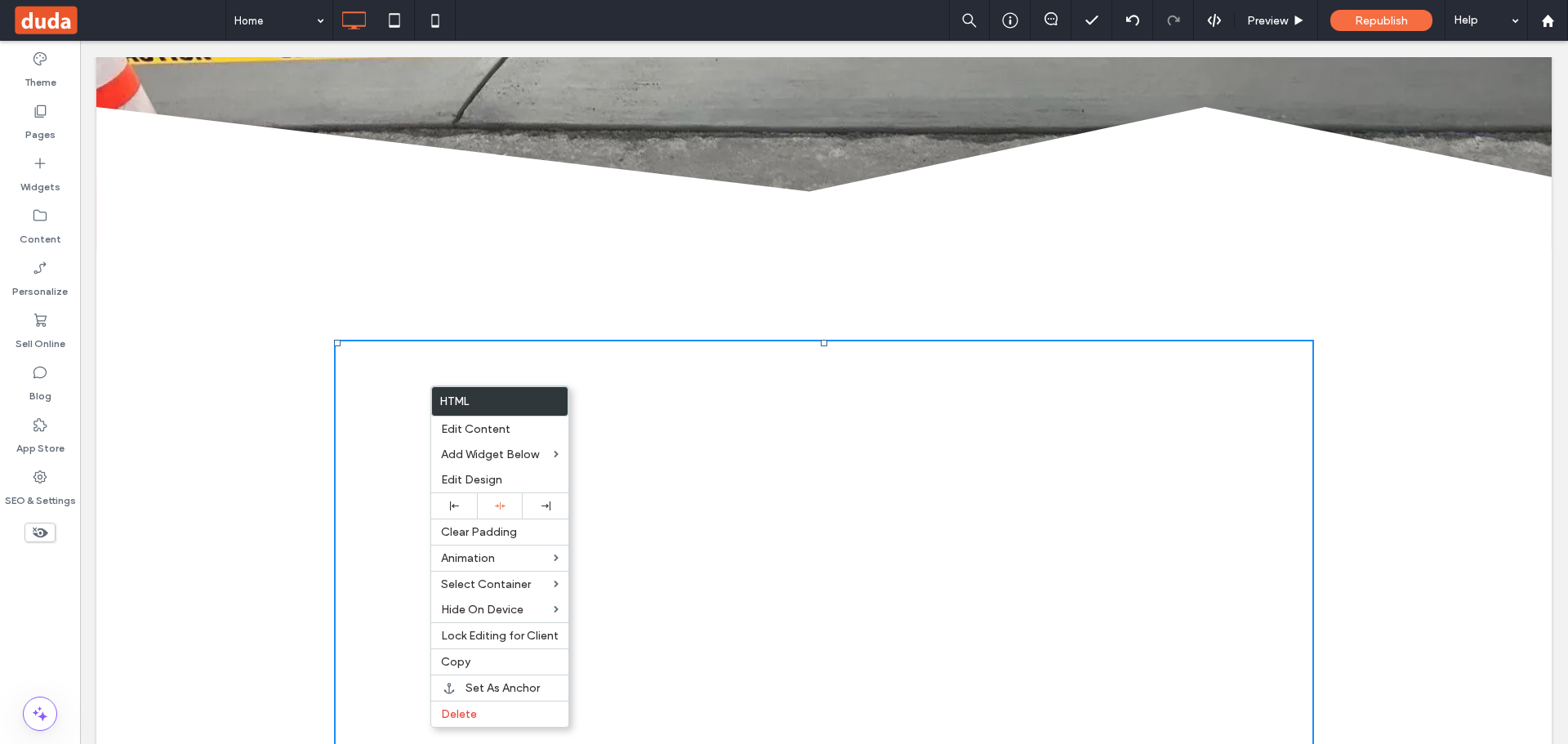 click at bounding box center [824, 911] 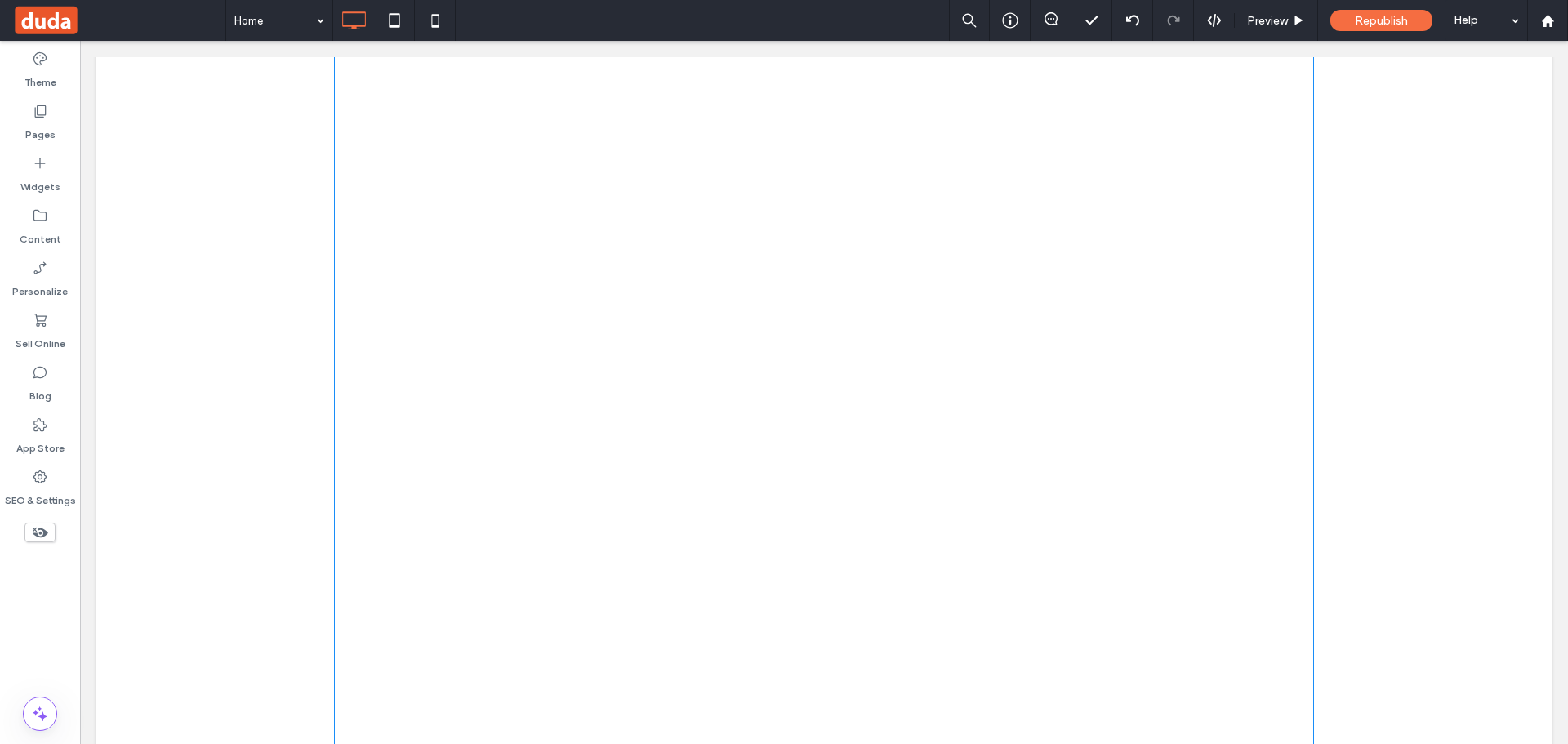 scroll, scrollTop: 1633, scrollLeft: 0, axis: vertical 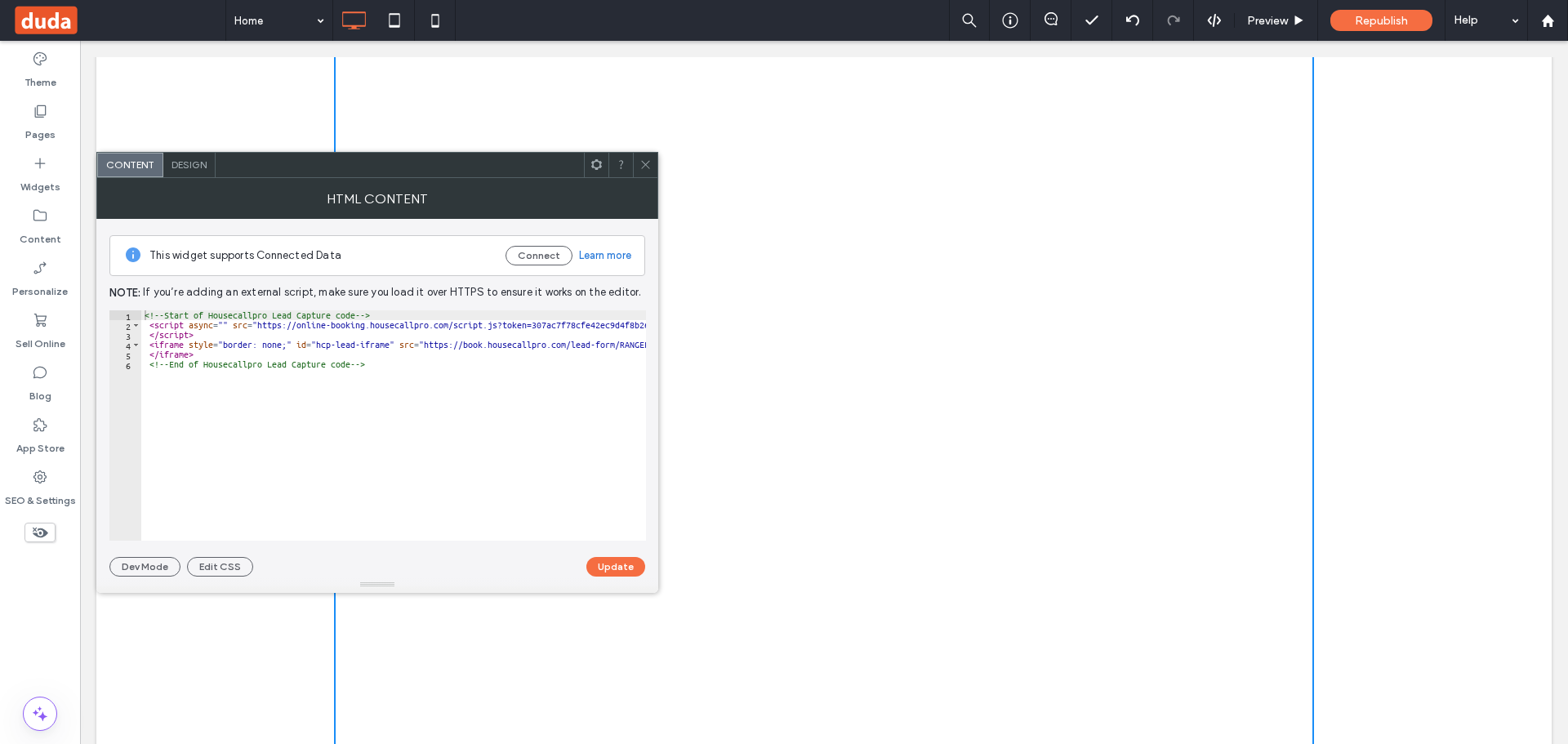 drag, startPoint x: 642, startPoint y: 166, endPoint x: 588, endPoint y: 136, distance: 61.77378 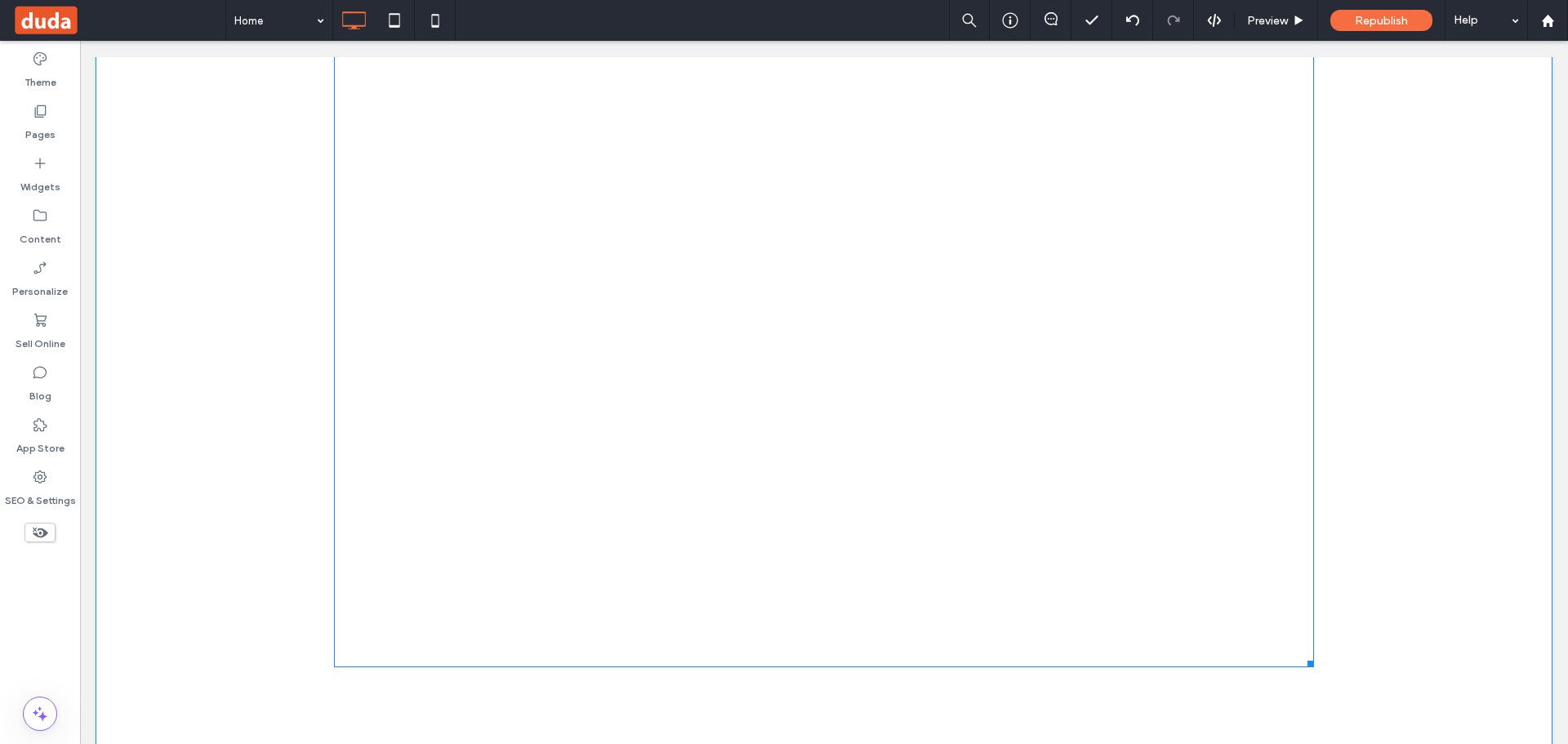 scroll, scrollTop: 2042, scrollLeft: 0, axis: vertical 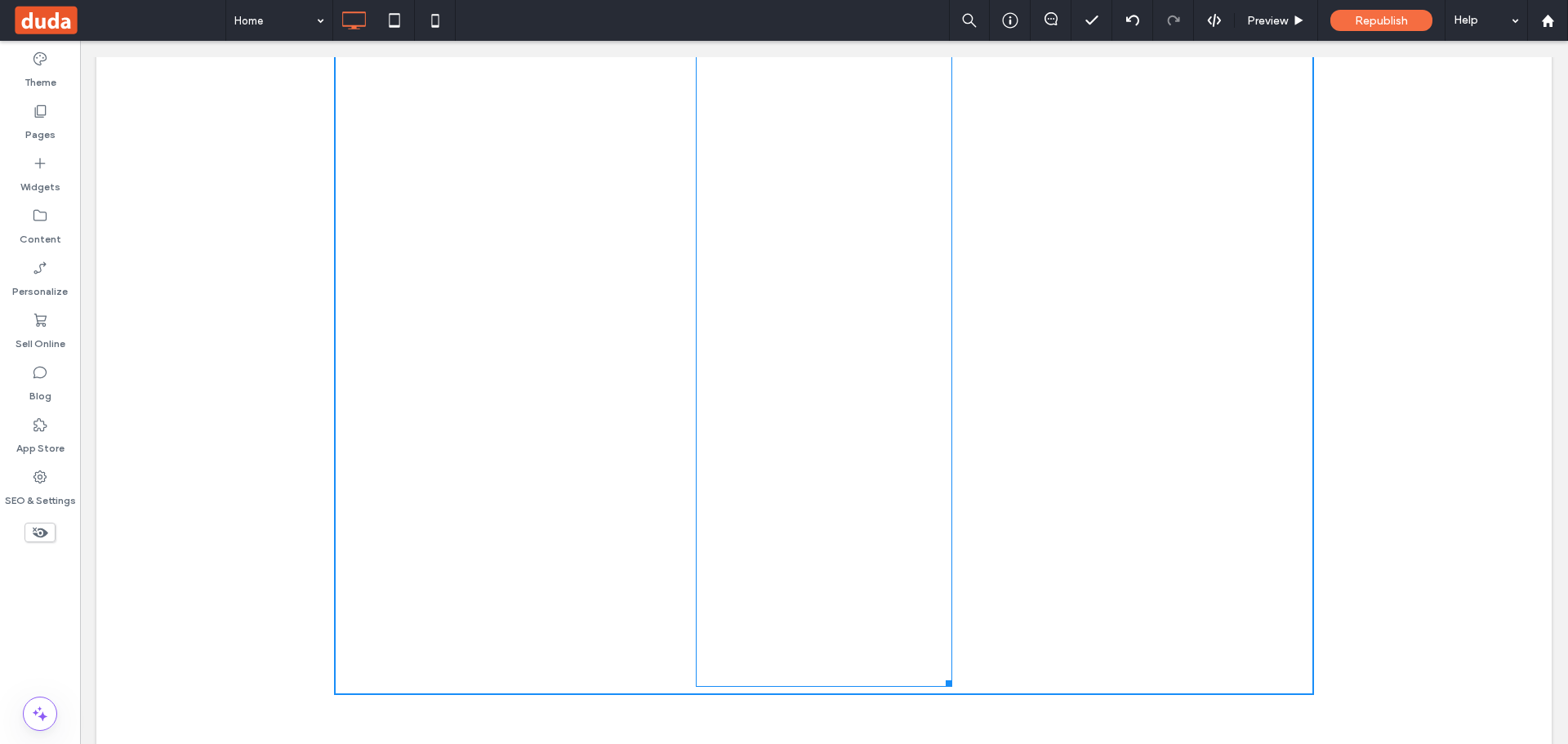 drag, startPoint x: 1302, startPoint y: 658, endPoint x: 940, endPoint y: 679, distance: 362.6086 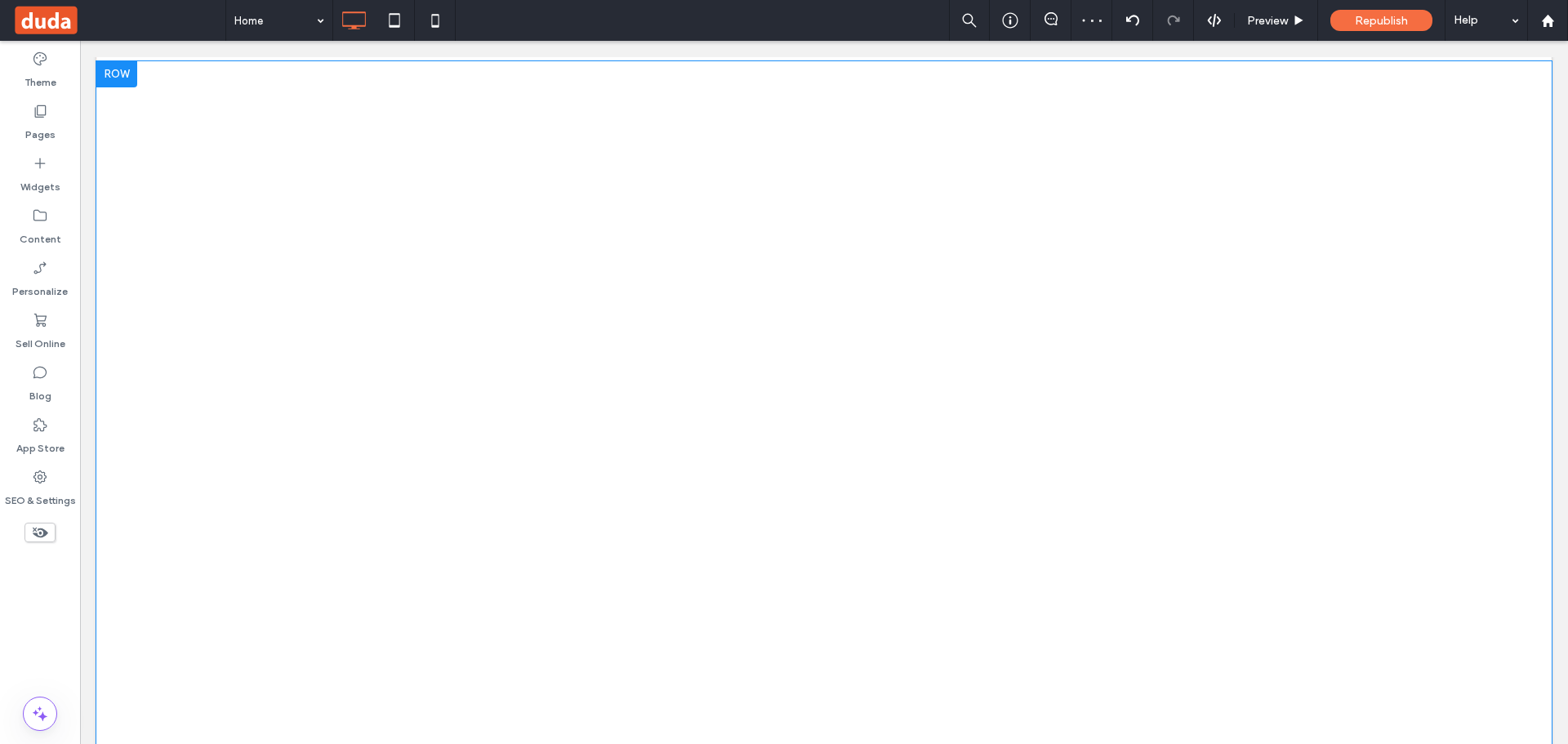 scroll, scrollTop: 1470, scrollLeft: 0, axis: vertical 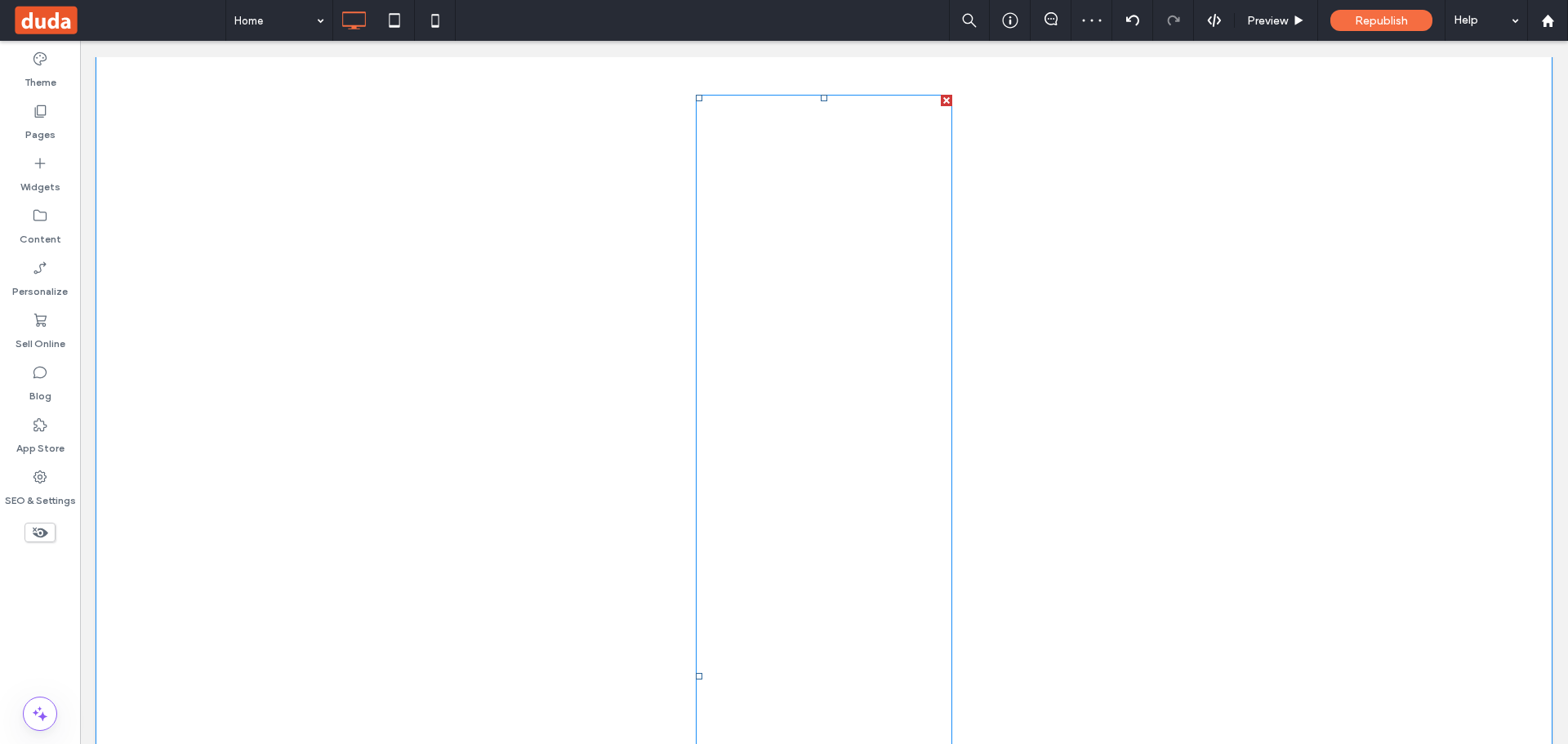 click at bounding box center [824, 676] 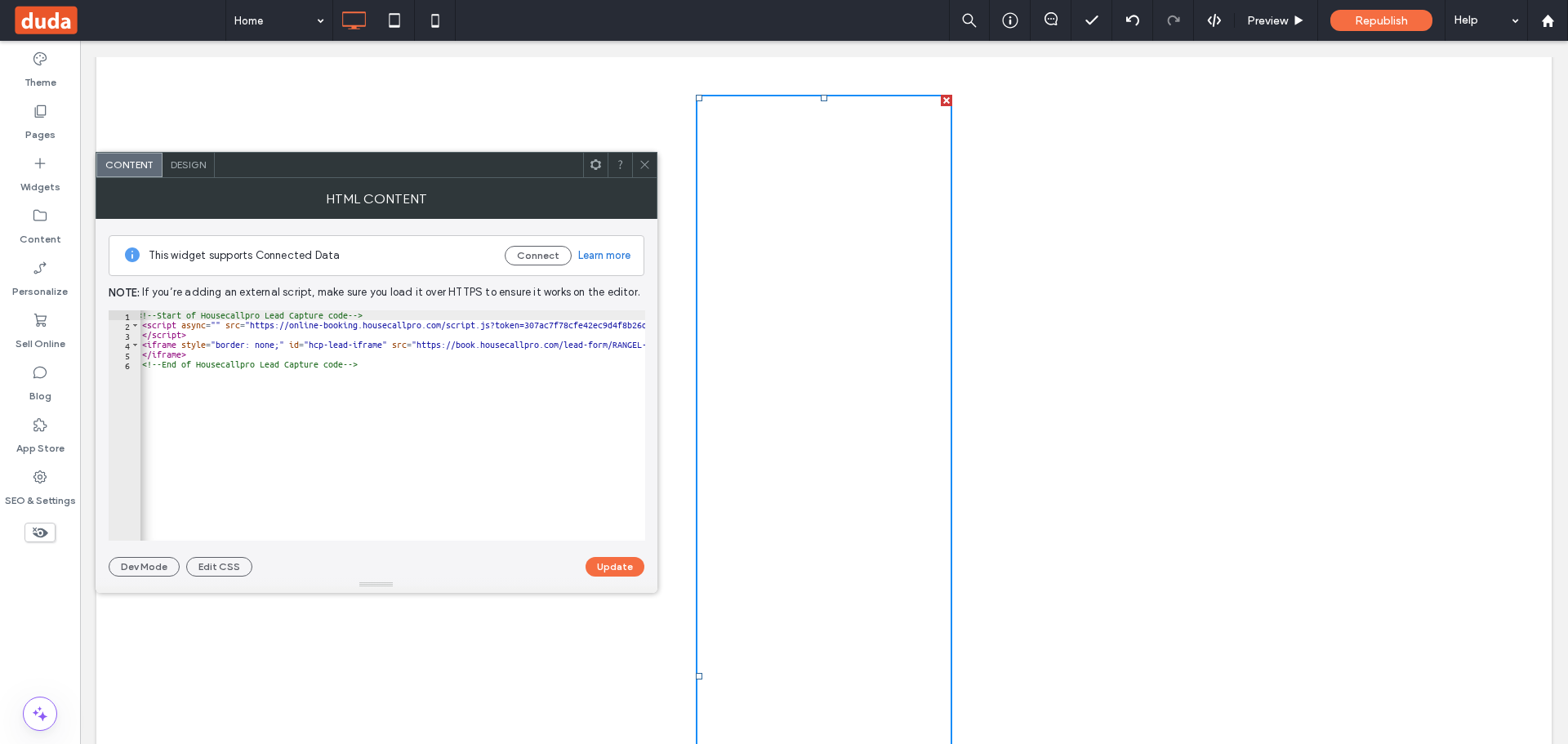 scroll, scrollTop: 0, scrollLeft: 0, axis: both 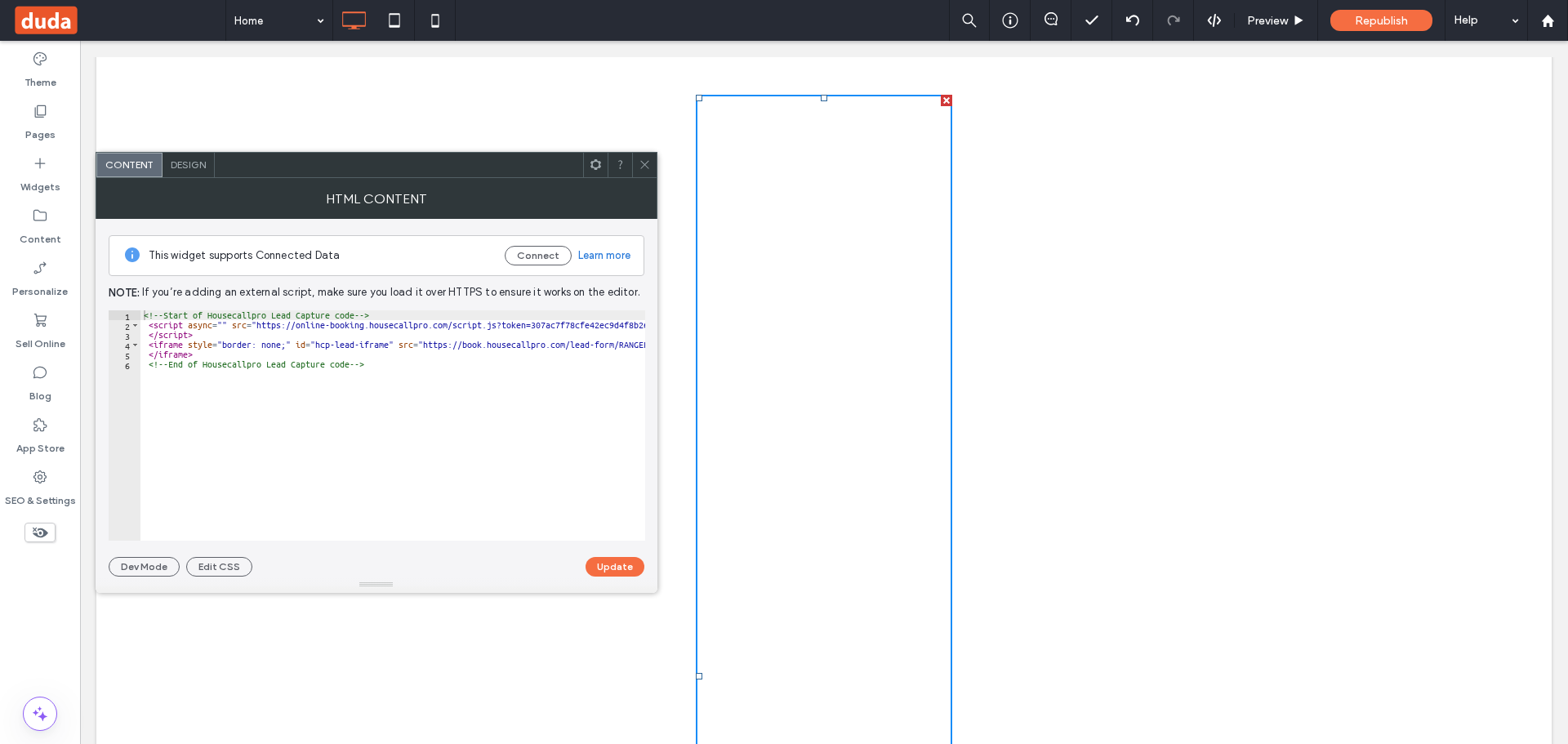 drag, startPoint x: 644, startPoint y: 163, endPoint x: 657, endPoint y: 164, distance: 13.038405 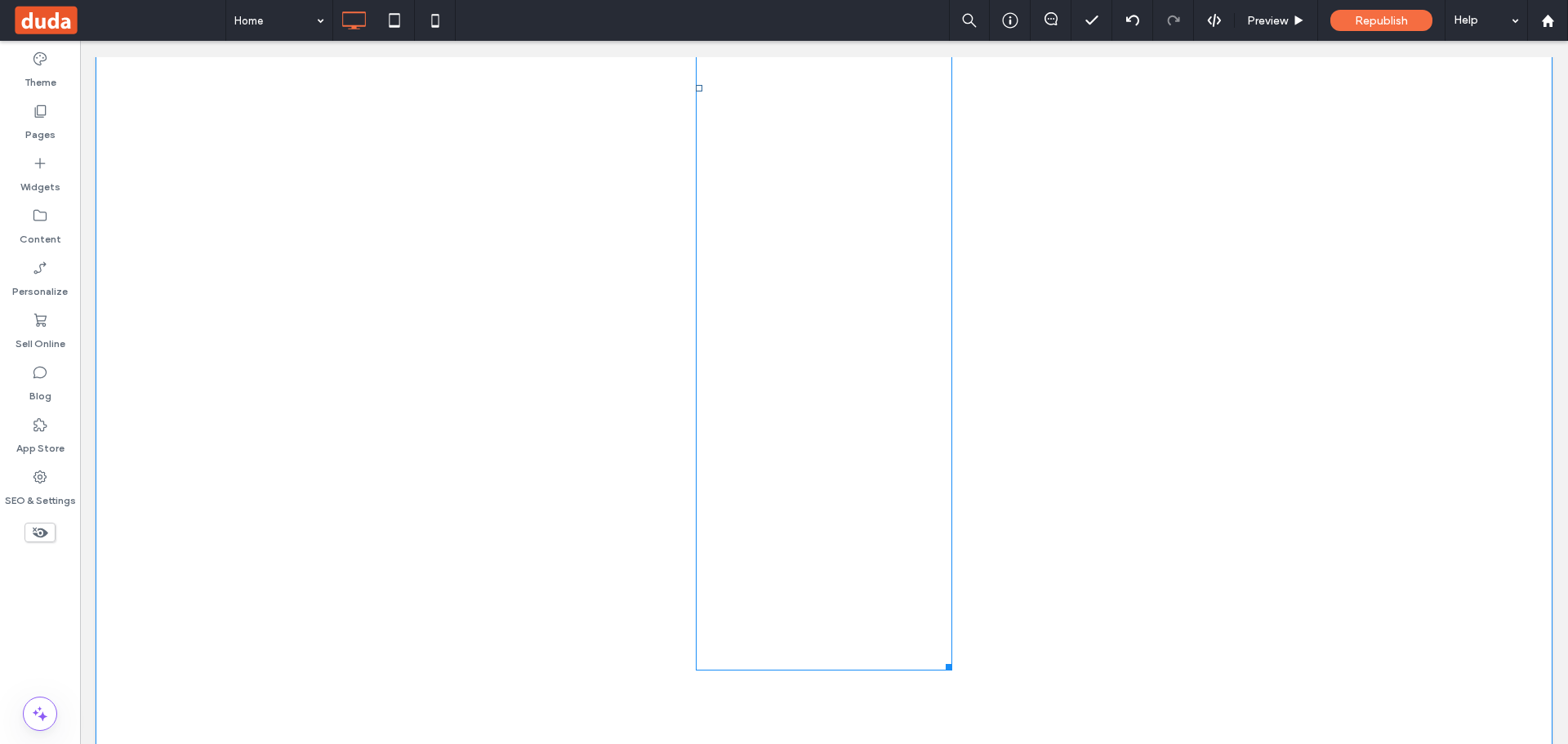 scroll, scrollTop: 2123, scrollLeft: 0, axis: vertical 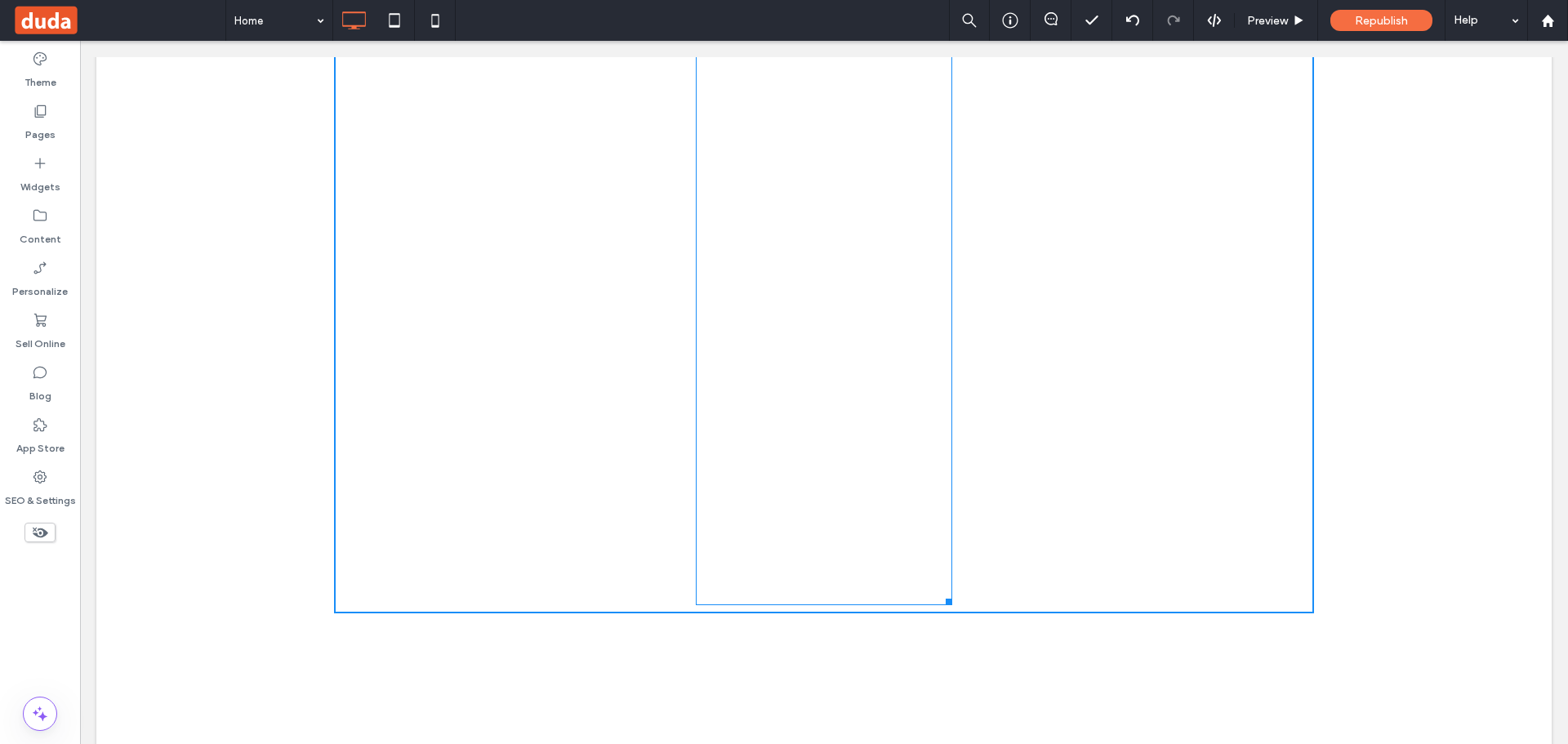 click at bounding box center (946, 599) 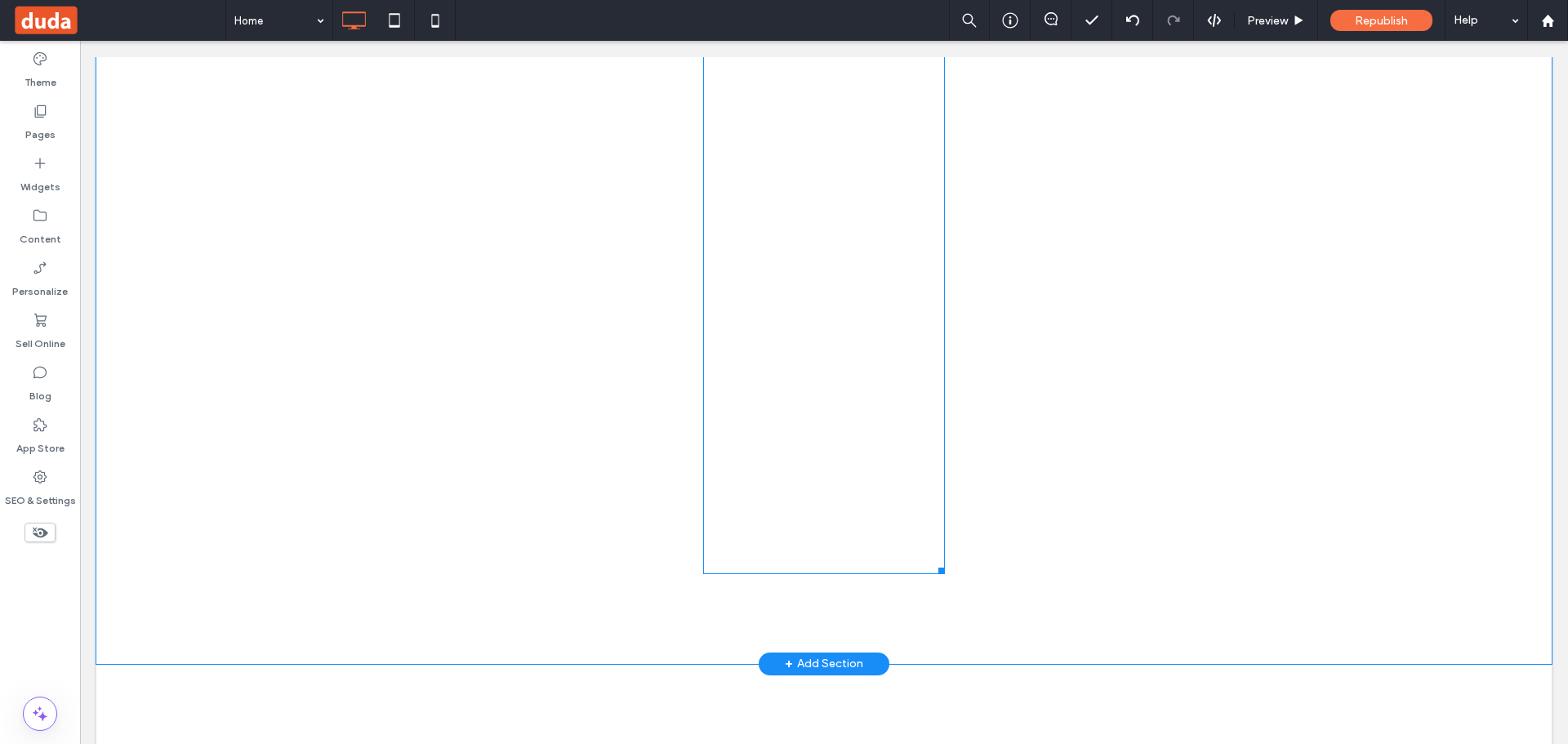scroll, scrollTop: 2123, scrollLeft: 0, axis: vertical 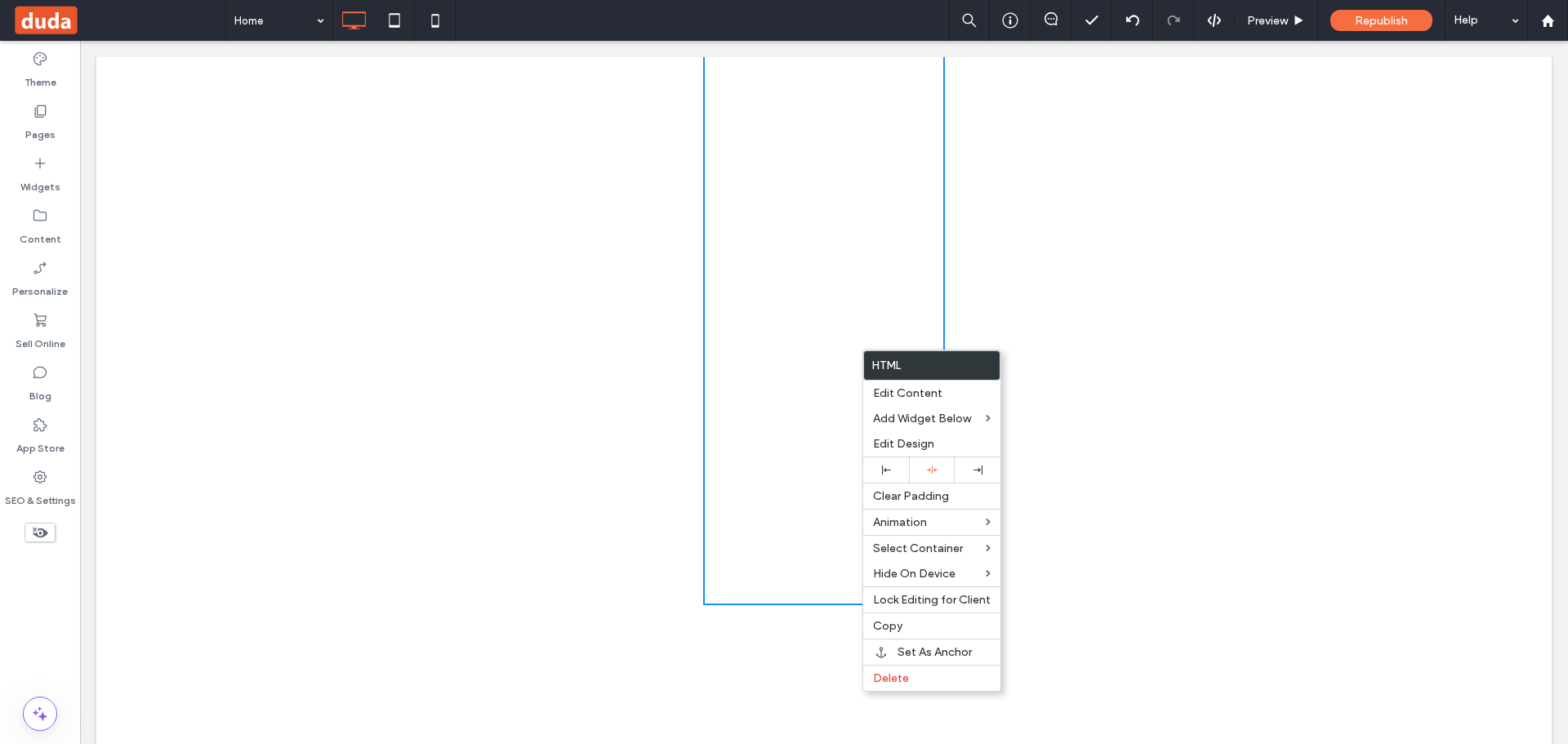 click on "Click To Paste" at bounding box center [824, 23] 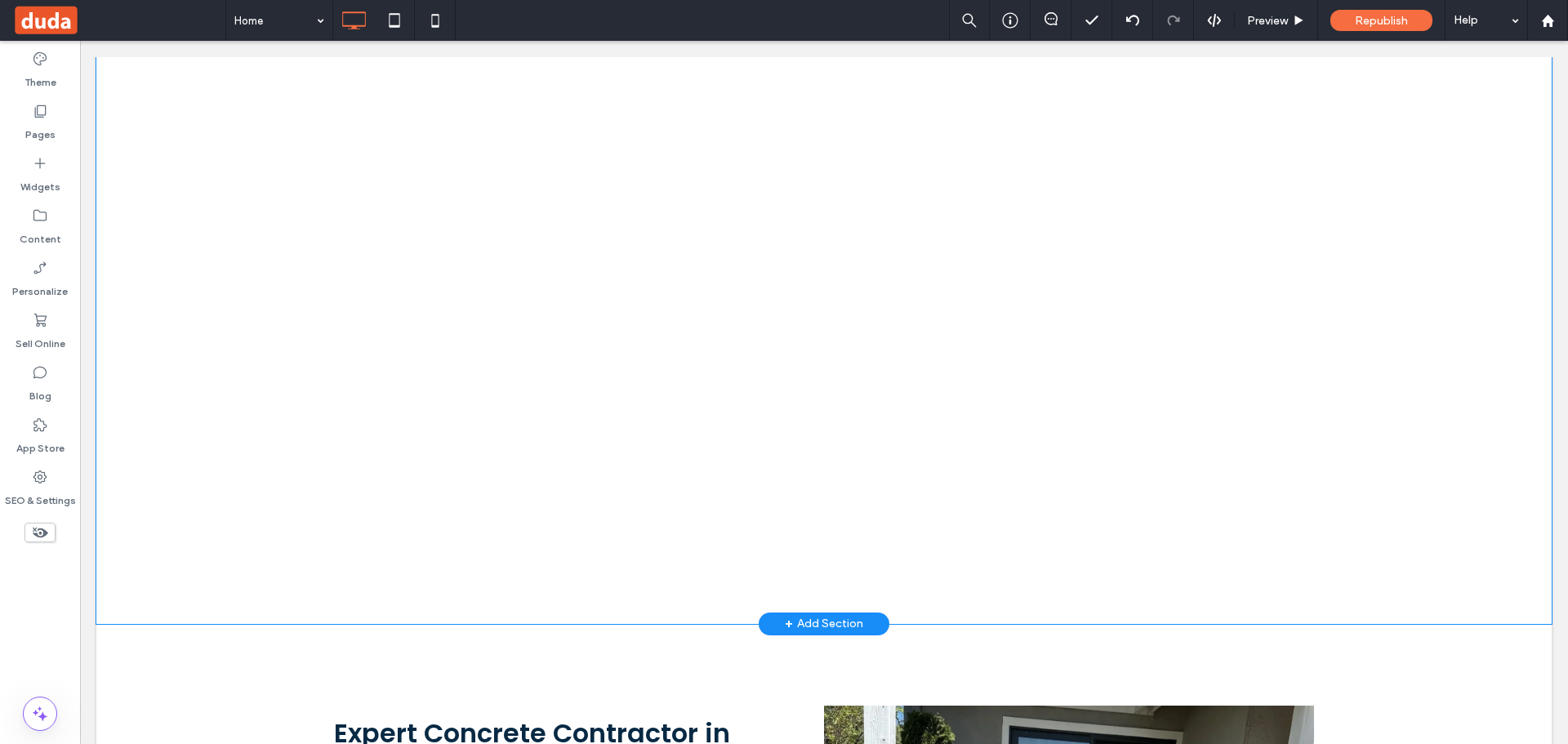 scroll, scrollTop: 2205, scrollLeft: 0, axis: vertical 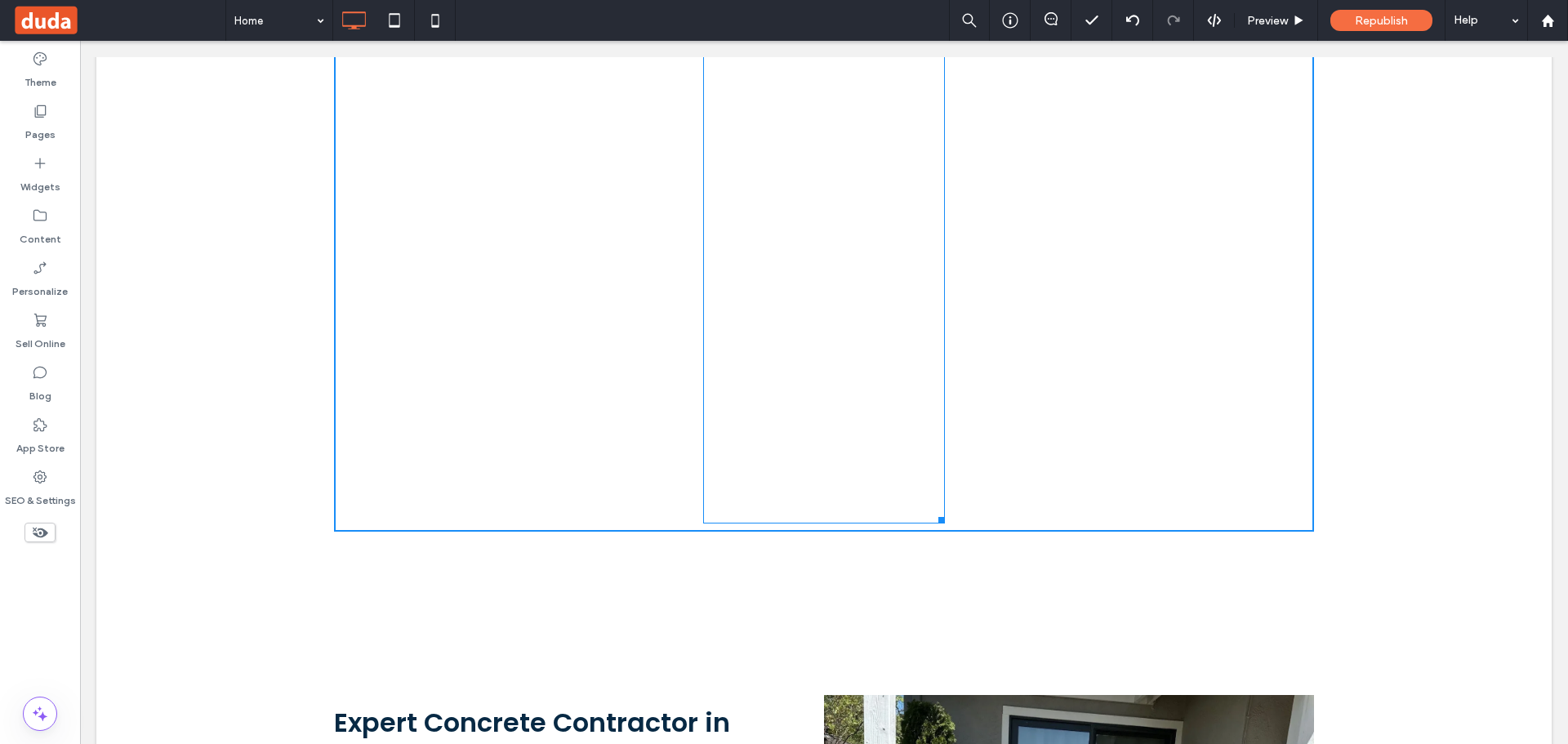 drag, startPoint x: 934, startPoint y: 519, endPoint x: 947, endPoint y: 523, distance: 13.601471 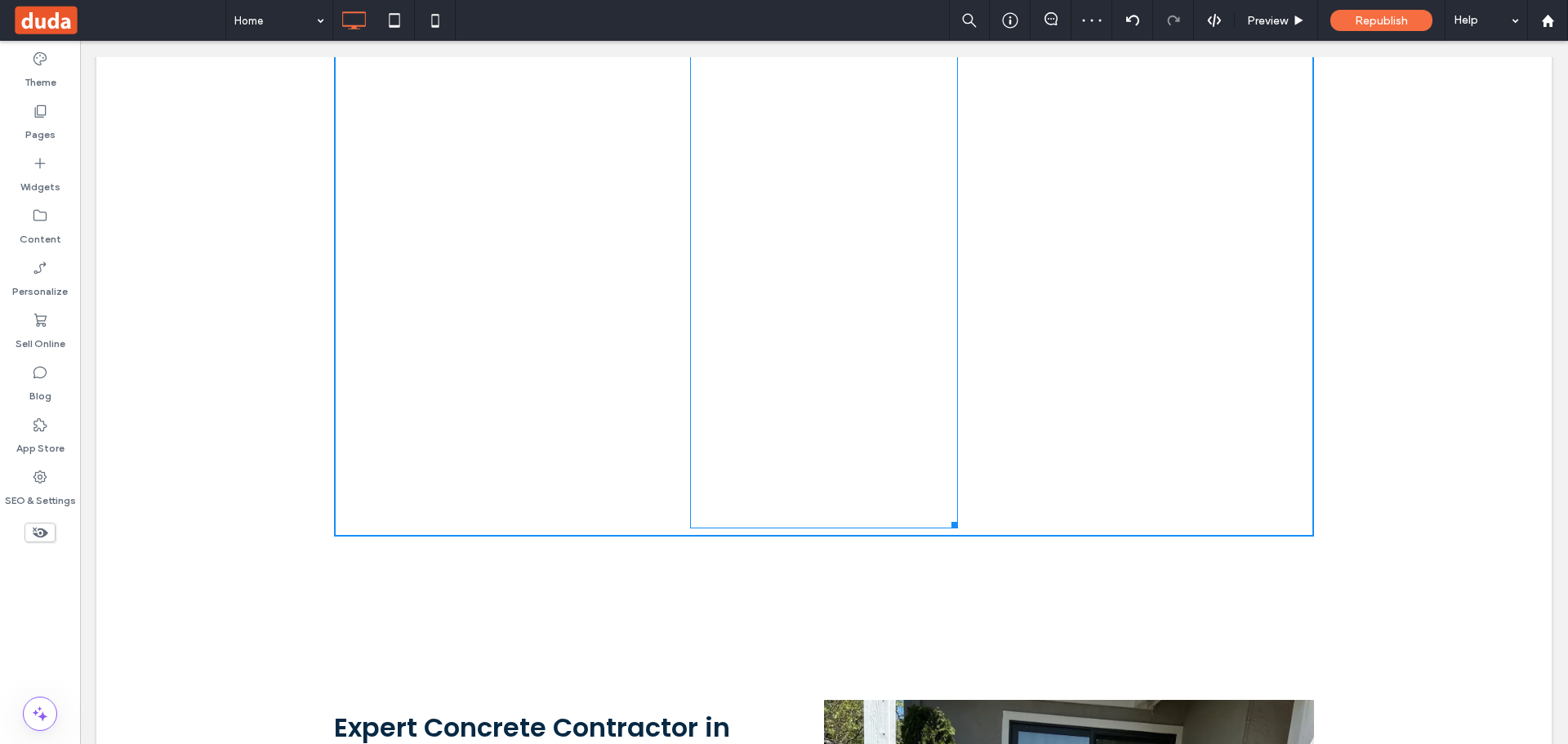click at bounding box center (951, 522) 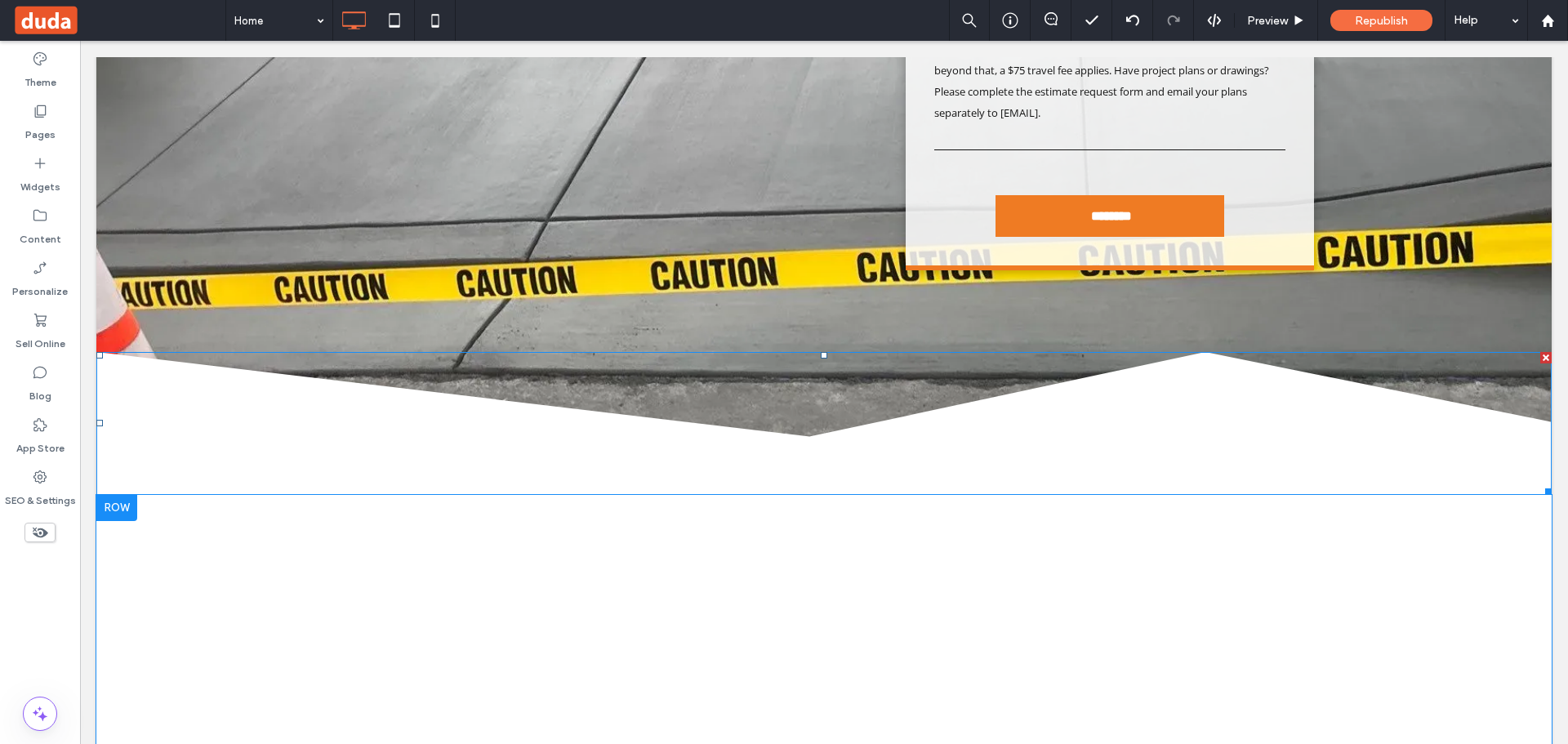 scroll, scrollTop: 1388, scrollLeft: 0, axis: vertical 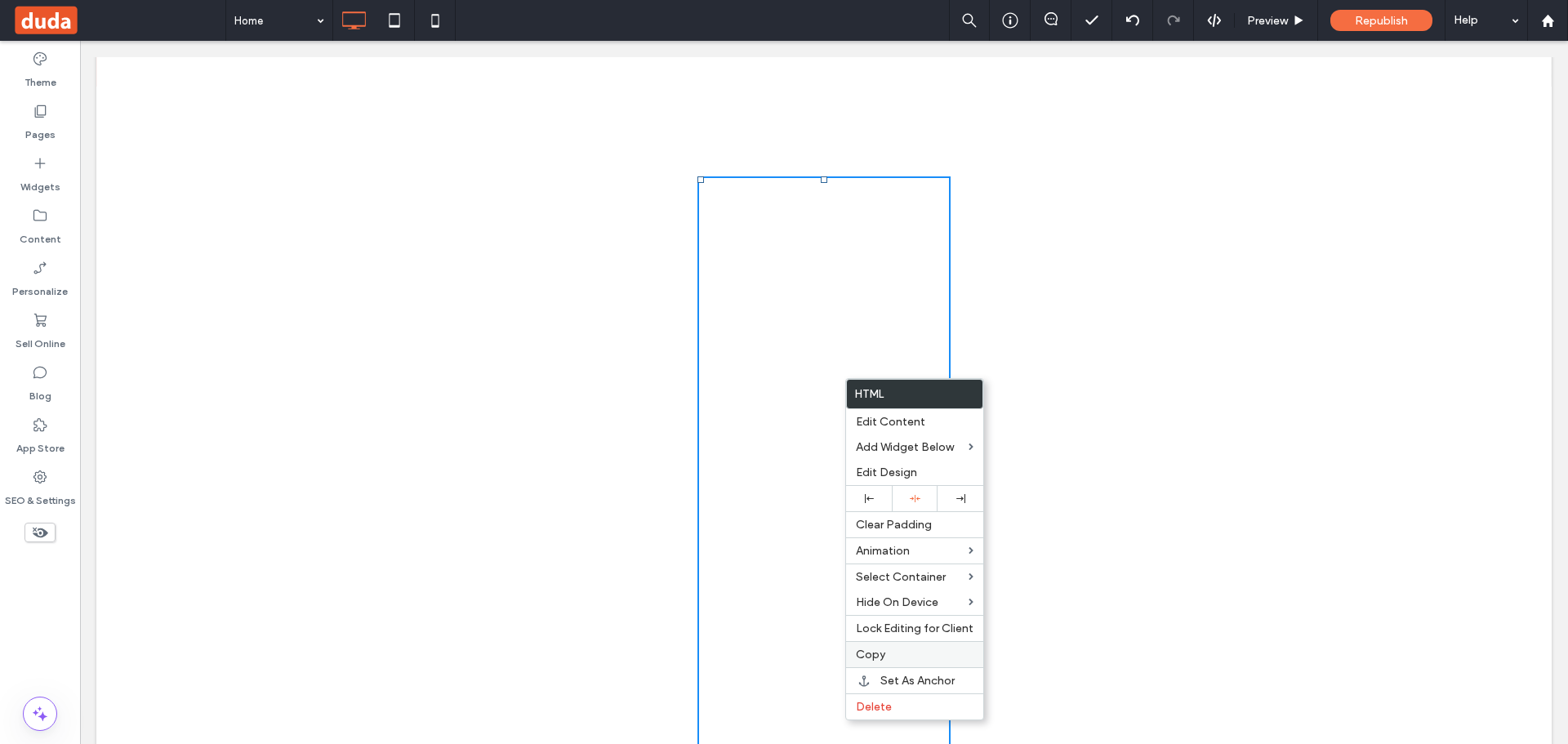 click on "Copy" at bounding box center [915, 654] 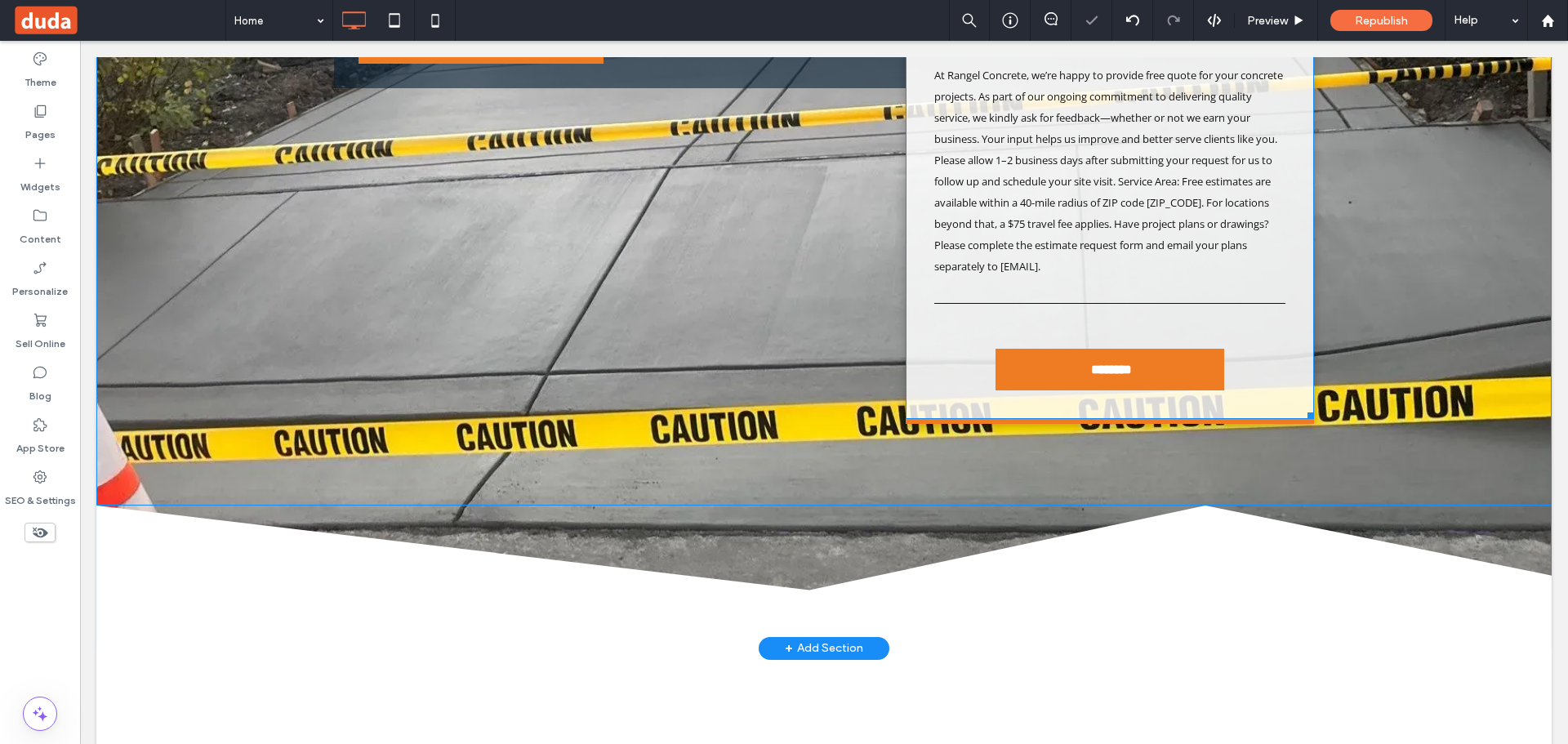 scroll, scrollTop: 572, scrollLeft: 0, axis: vertical 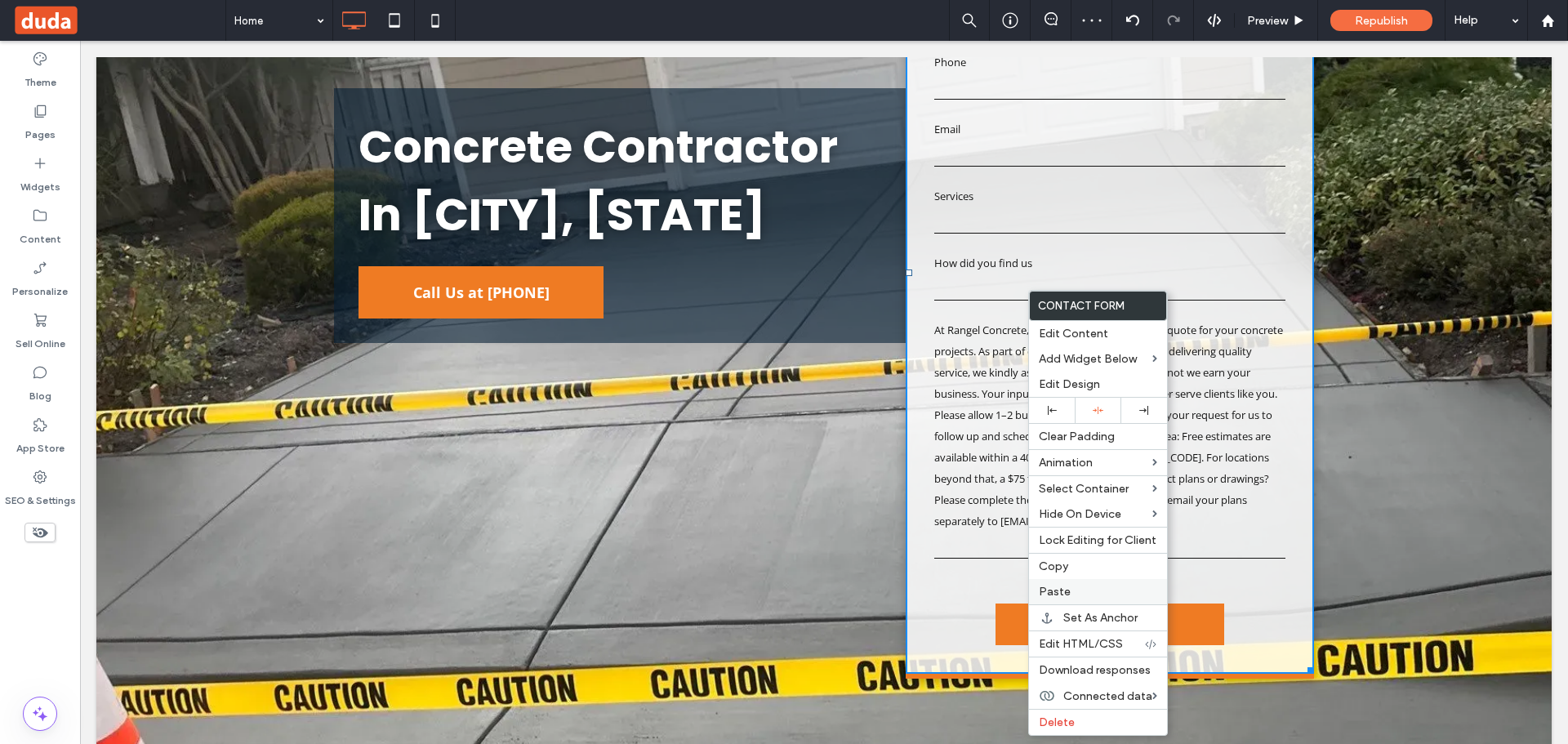click on "Paste" at bounding box center [1098, 591] 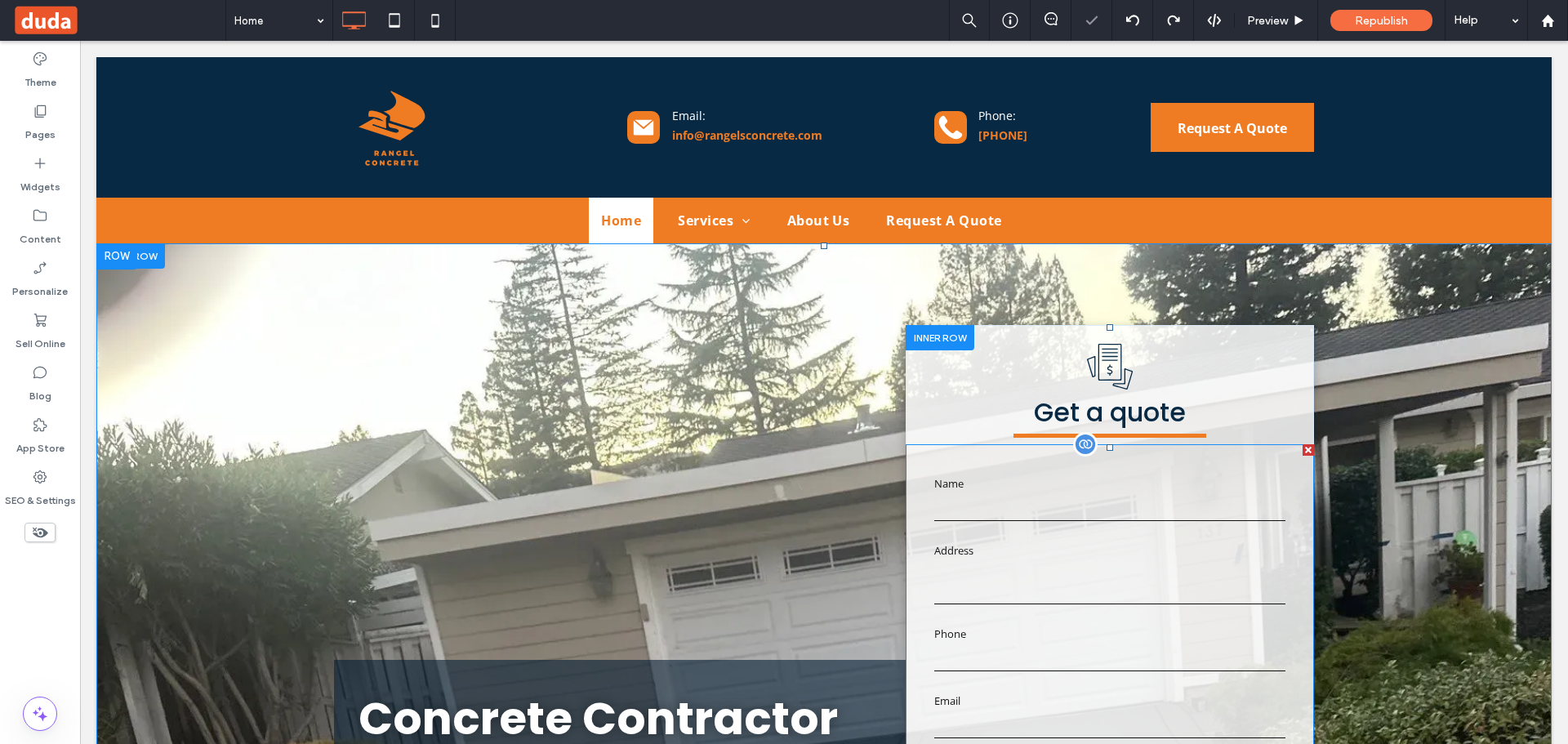 scroll, scrollTop: 327, scrollLeft: 0, axis: vertical 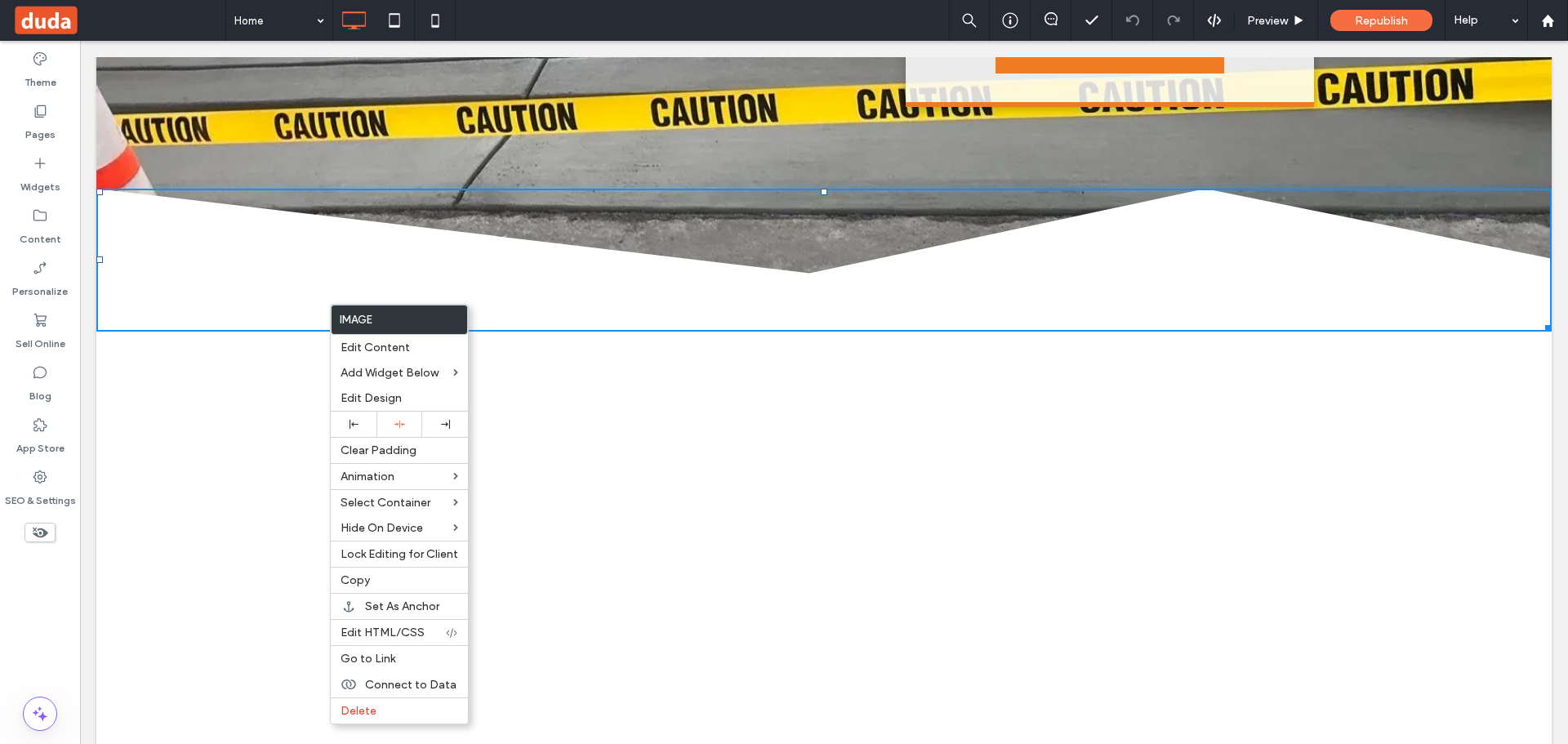 click on "Click To Paste
Row + Add Section" at bounding box center [824, 1006] 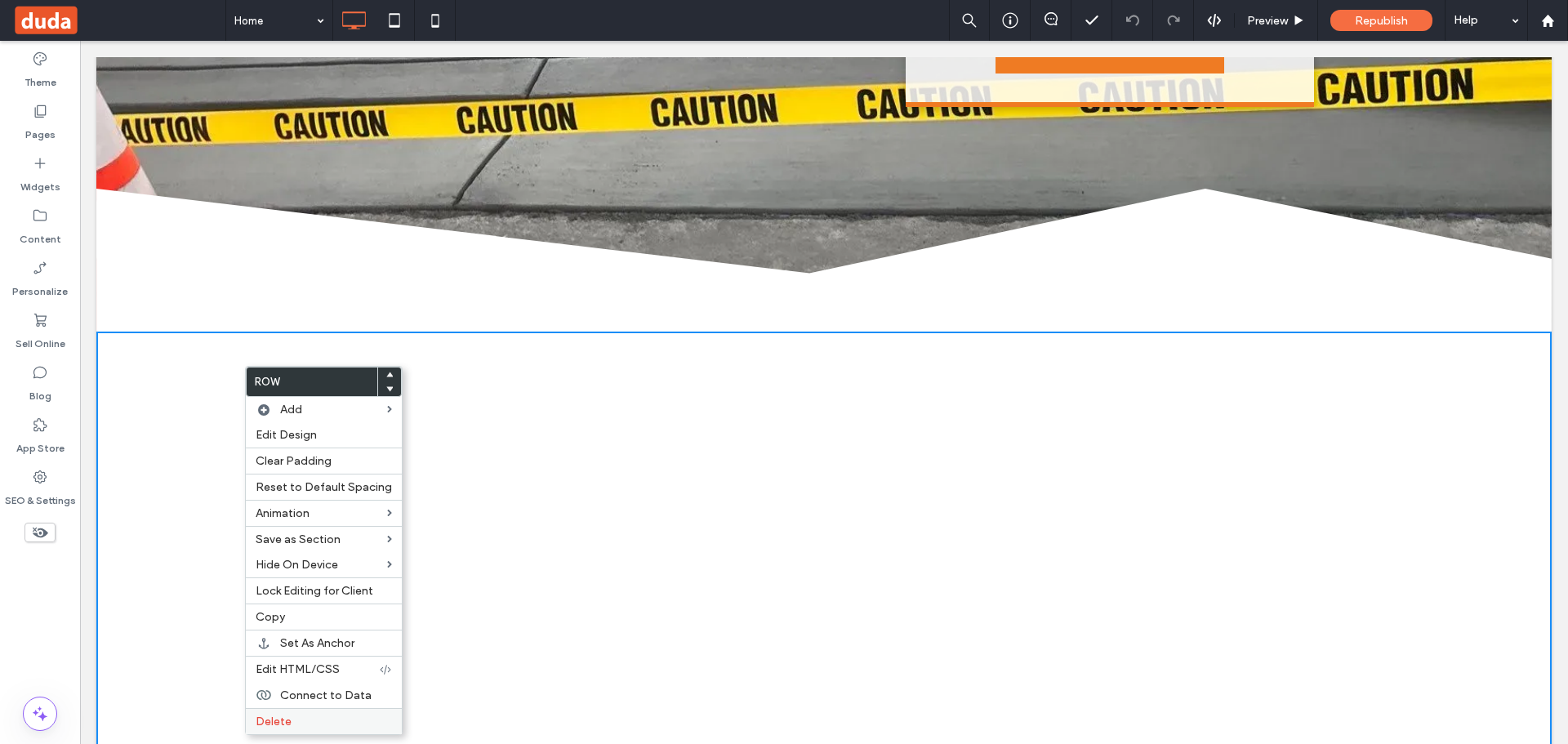 click on "Delete" at bounding box center (274, 721) 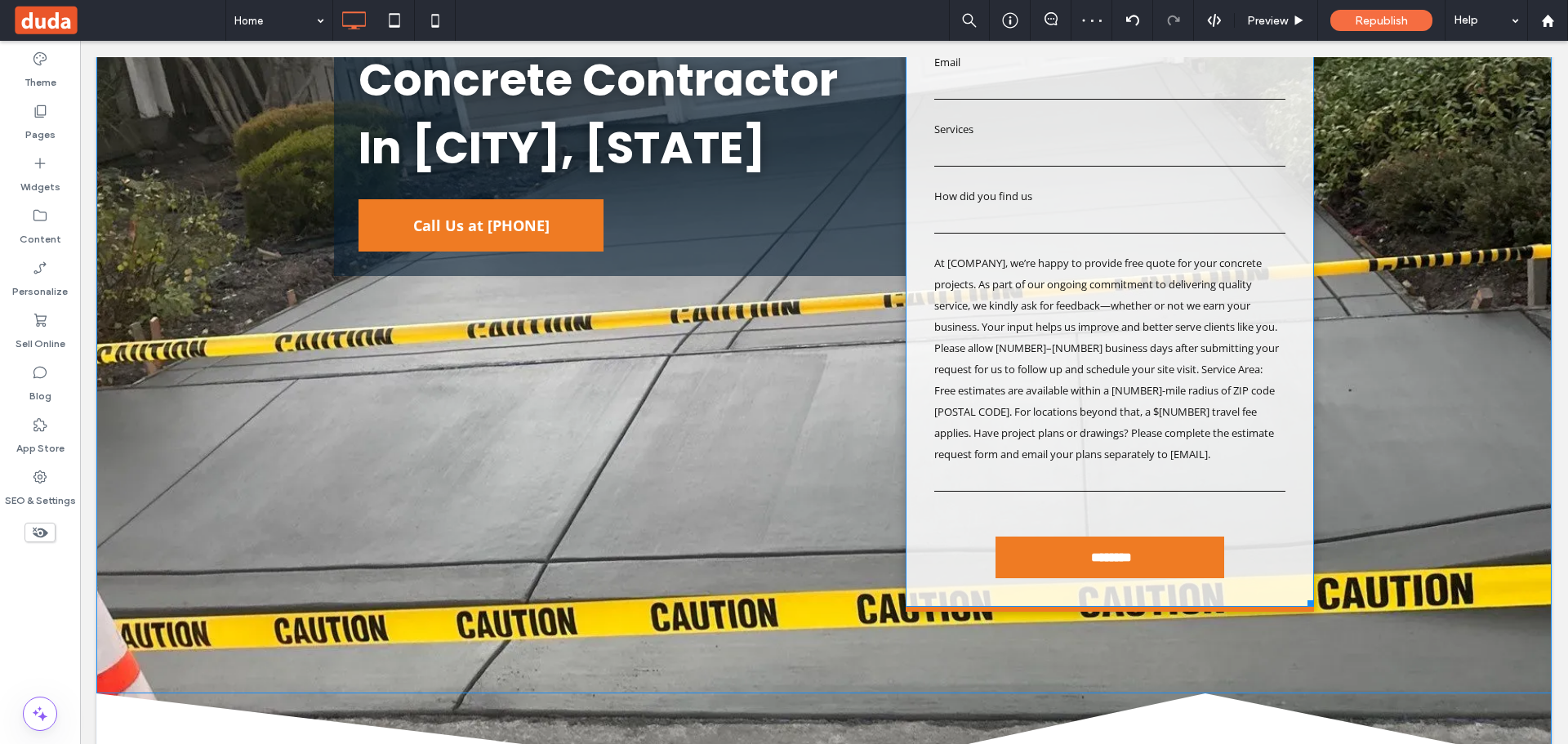 scroll, scrollTop: 653, scrollLeft: 0, axis: vertical 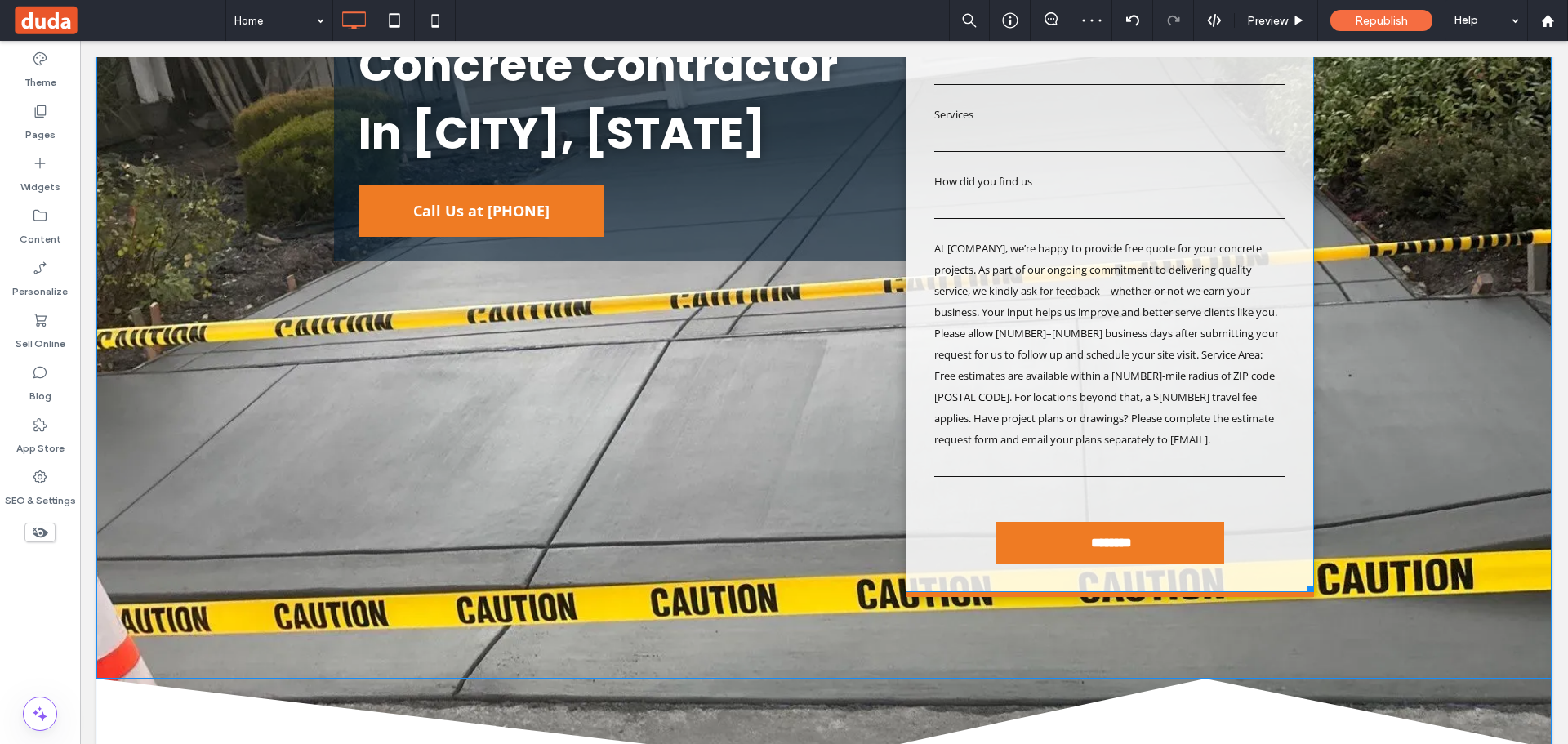 click on "At Rangel Concrete, we’re happy to provide free quote for your concrete projects. As part of our ongoing commitment to delivering quality service, we kindly ask for feedback—whether or not we earn your business. Your input helps us improve and better serve clients like you. Please allow 1–2 business days after submitting your request for us to follow up and schedule your site visit. Service Area: Free estimates are available within a 40-mile radius of ZIP code [ZIP_CODE]. For locations beyond that, a $75 travel fee applies. Have project plans or drawings? Please complete the estimate request form and email your plans separately to [EMAIL]." at bounding box center (1110, 344) 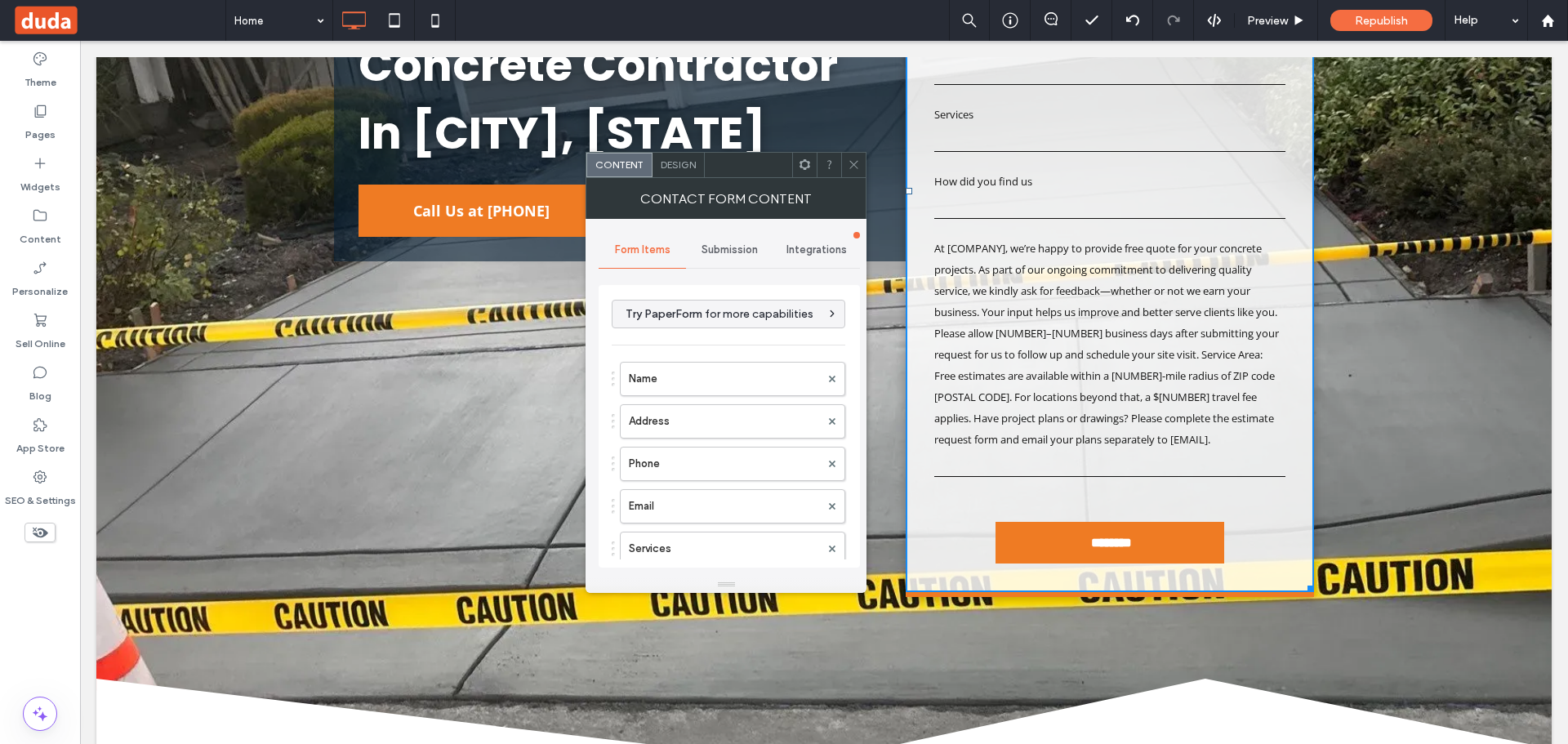 click 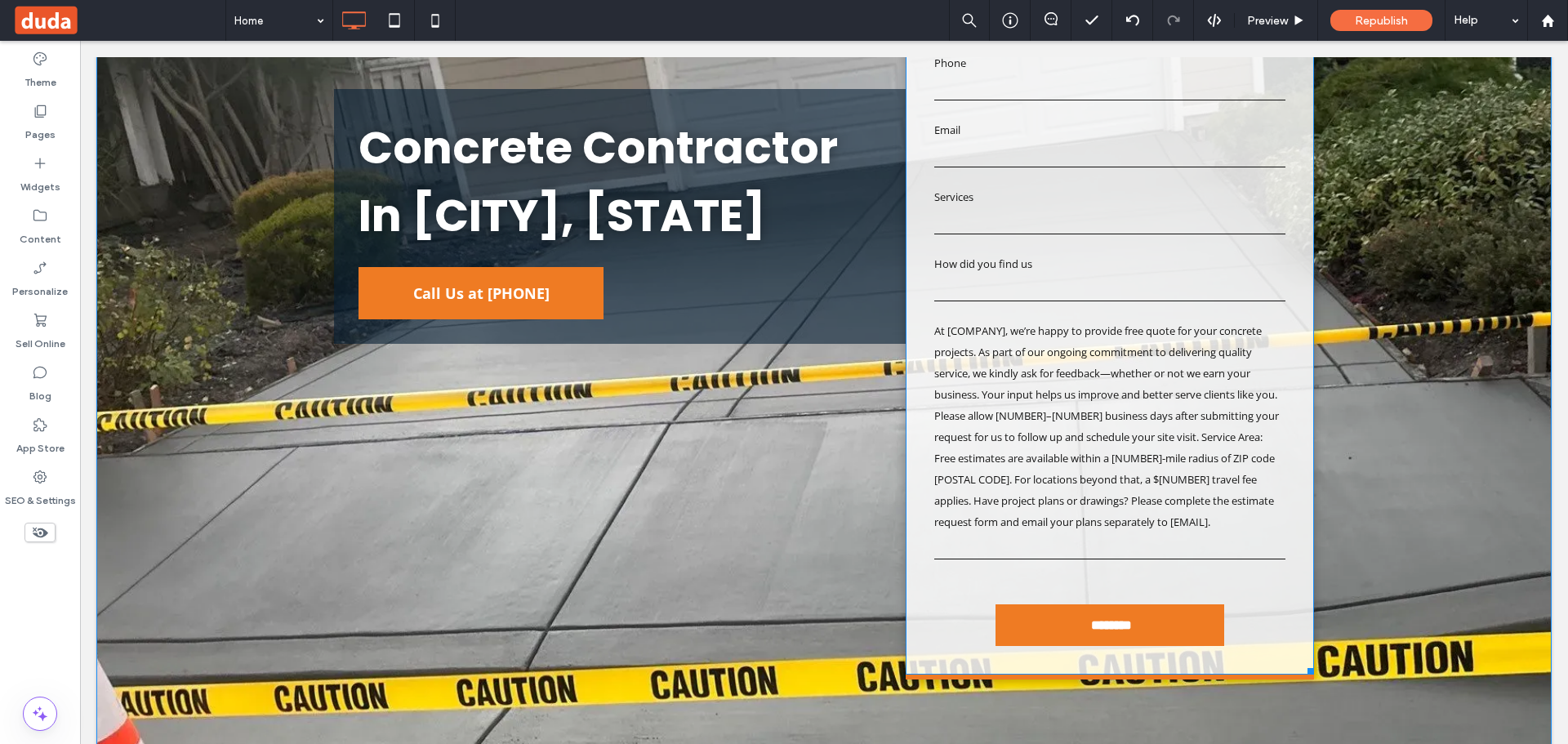 scroll, scrollTop: 572, scrollLeft: 0, axis: vertical 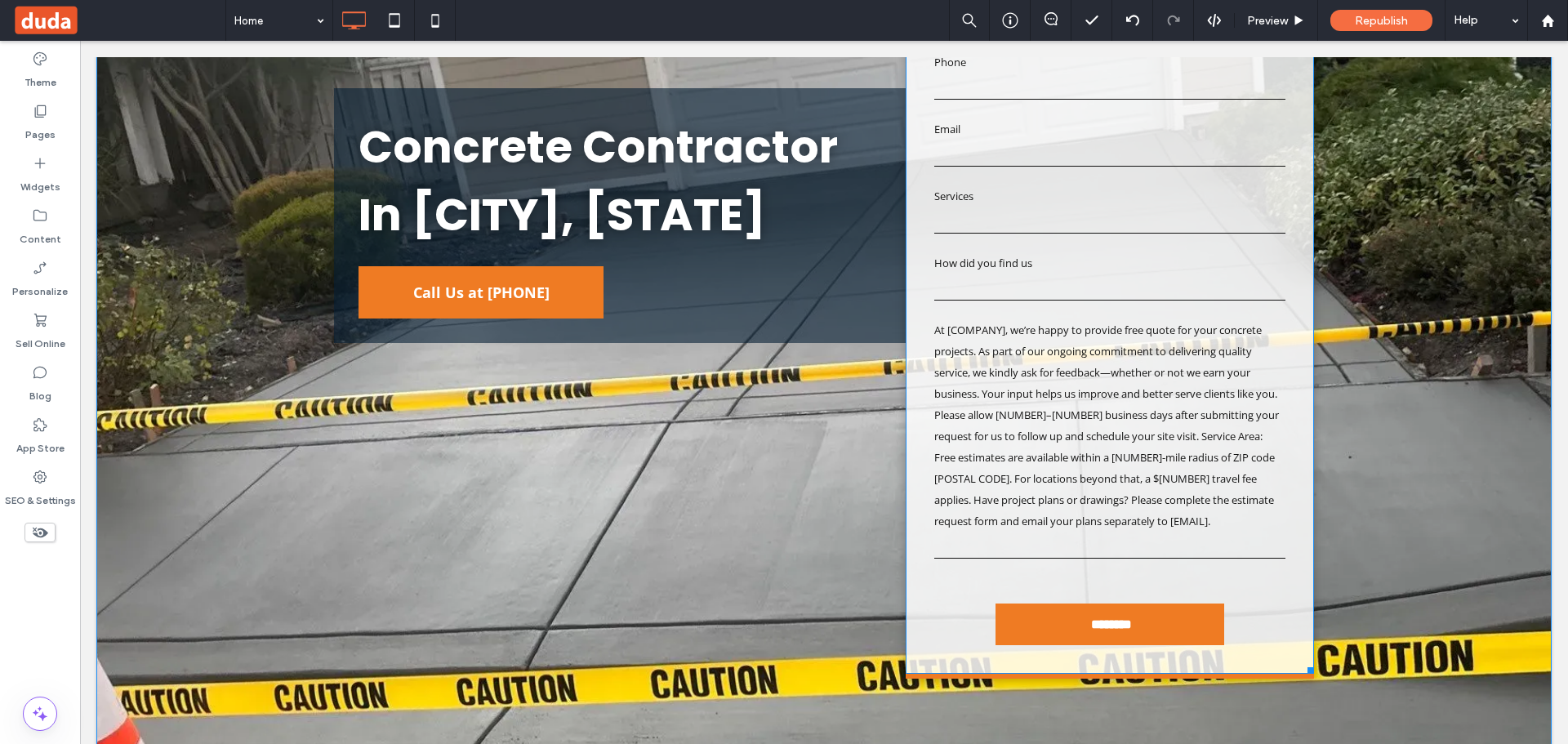 click on "At Rangel Concrete, we’re happy to provide free quote for your concrete projects. As part of our ongoing commitment to delivering quality service, we kindly ask for feedback—whether or not we earn your business. Your input helps us improve and better serve clients like you. Please allow 1–2 business days after submitting your request for us to follow up and schedule your site visit. Service Area: Free estimates are available within a 40-mile radius of ZIP code [ZIP_CODE]. For locations beyond that, a $75 travel fee applies. Have project plans or drawings? Please complete the estimate request form and email your plans separately to [EMAIL]." at bounding box center [1110, 425] 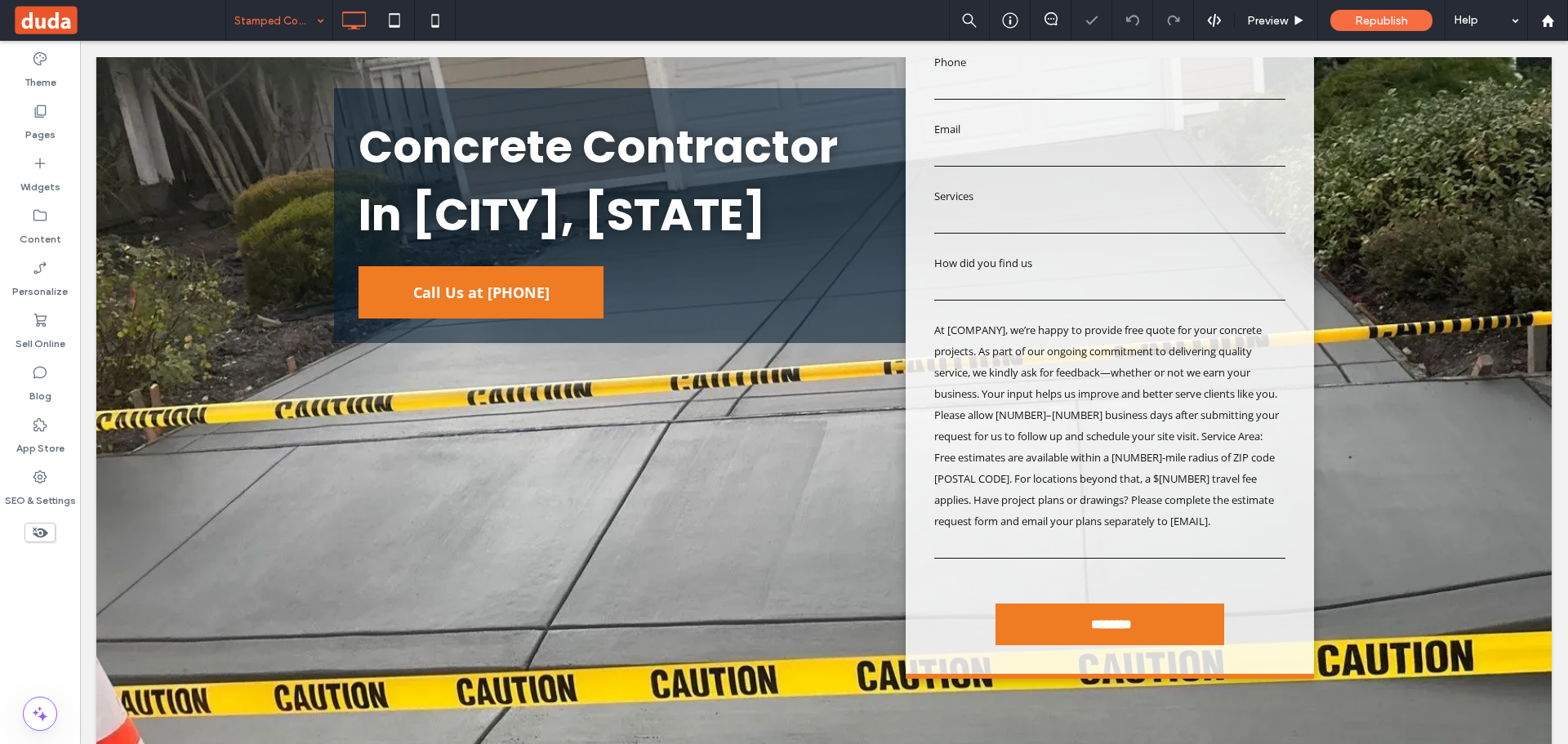 click at bounding box center (279, 20) 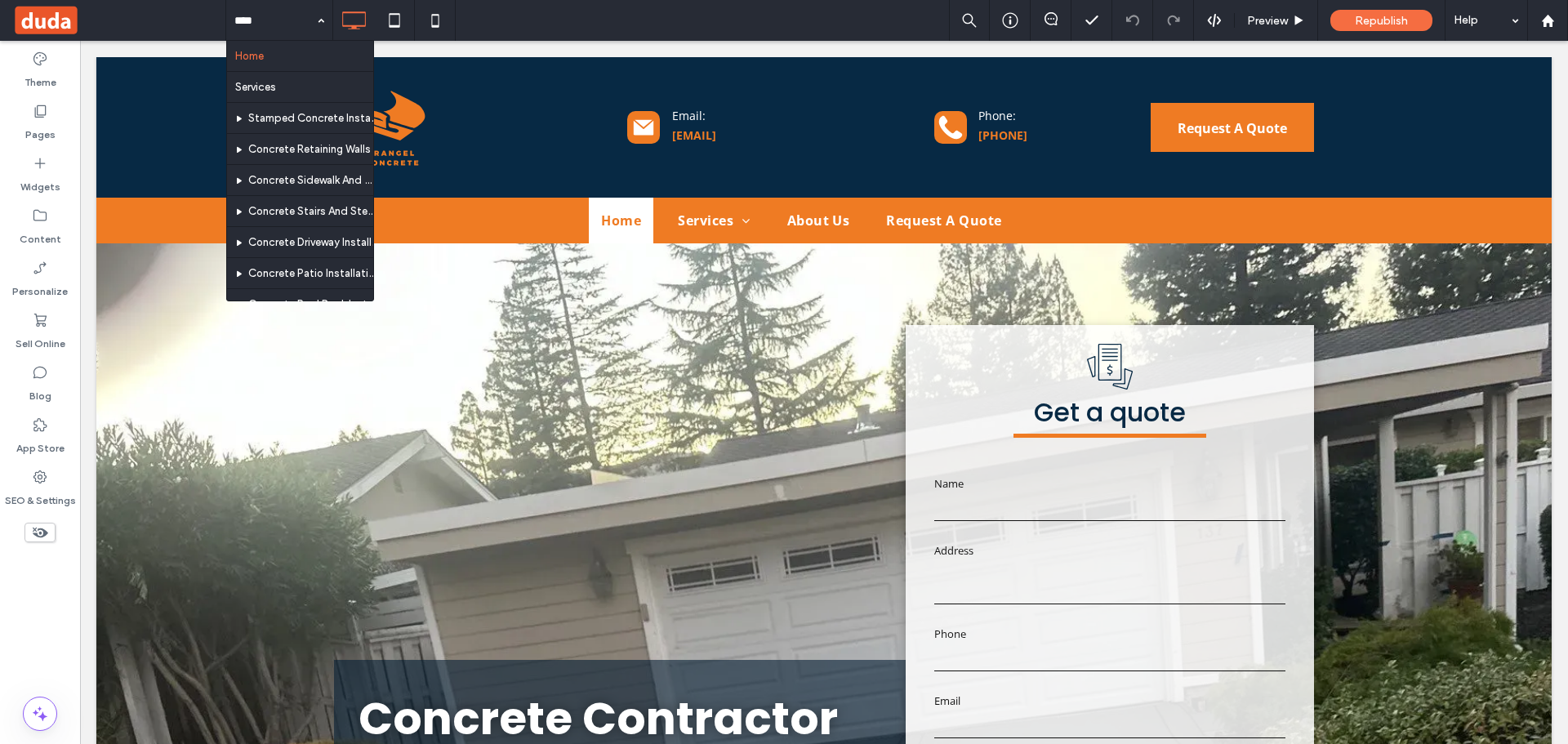 scroll, scrollTop: 0, scrollLeft: 0, axis: both 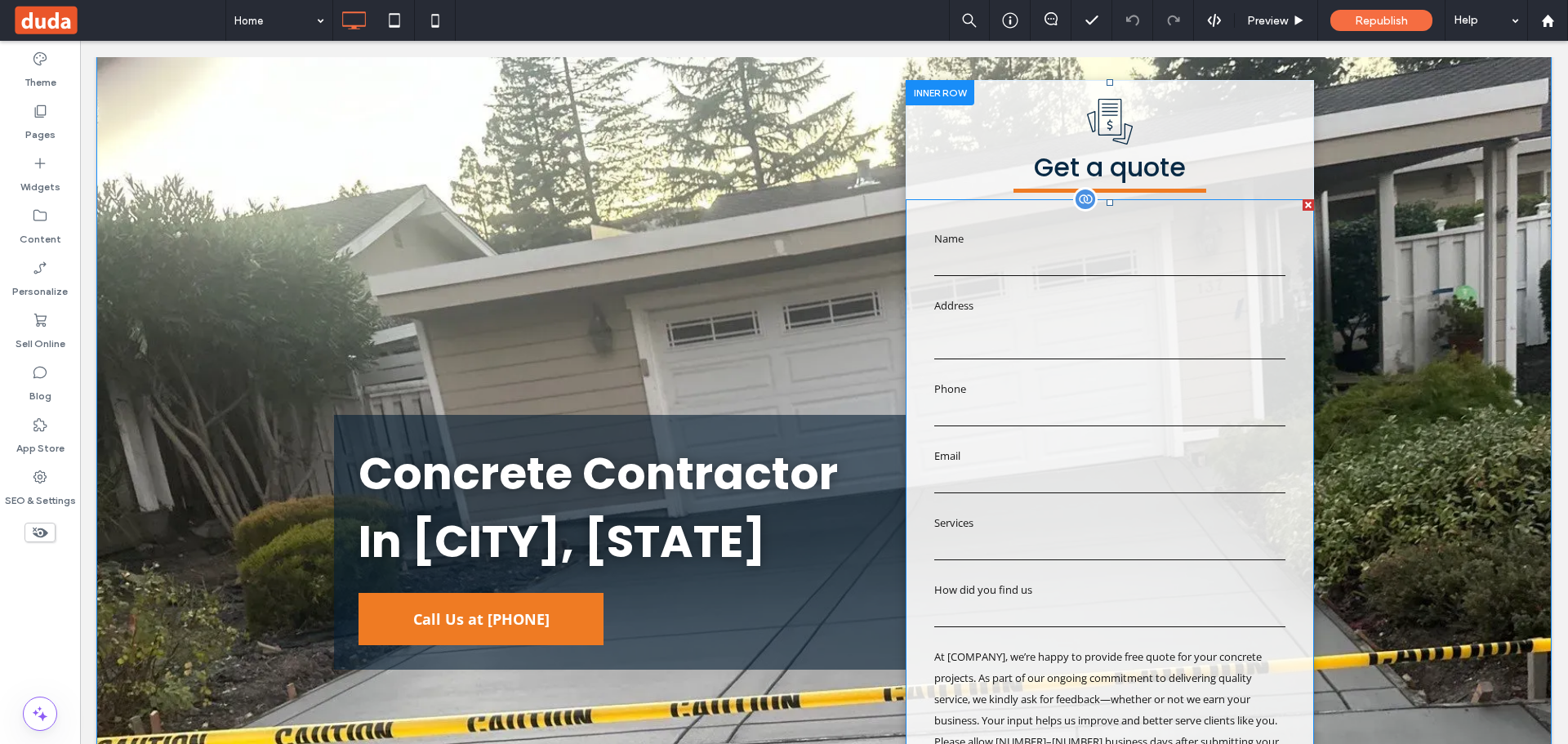 click at bounding box center (1110, 481) 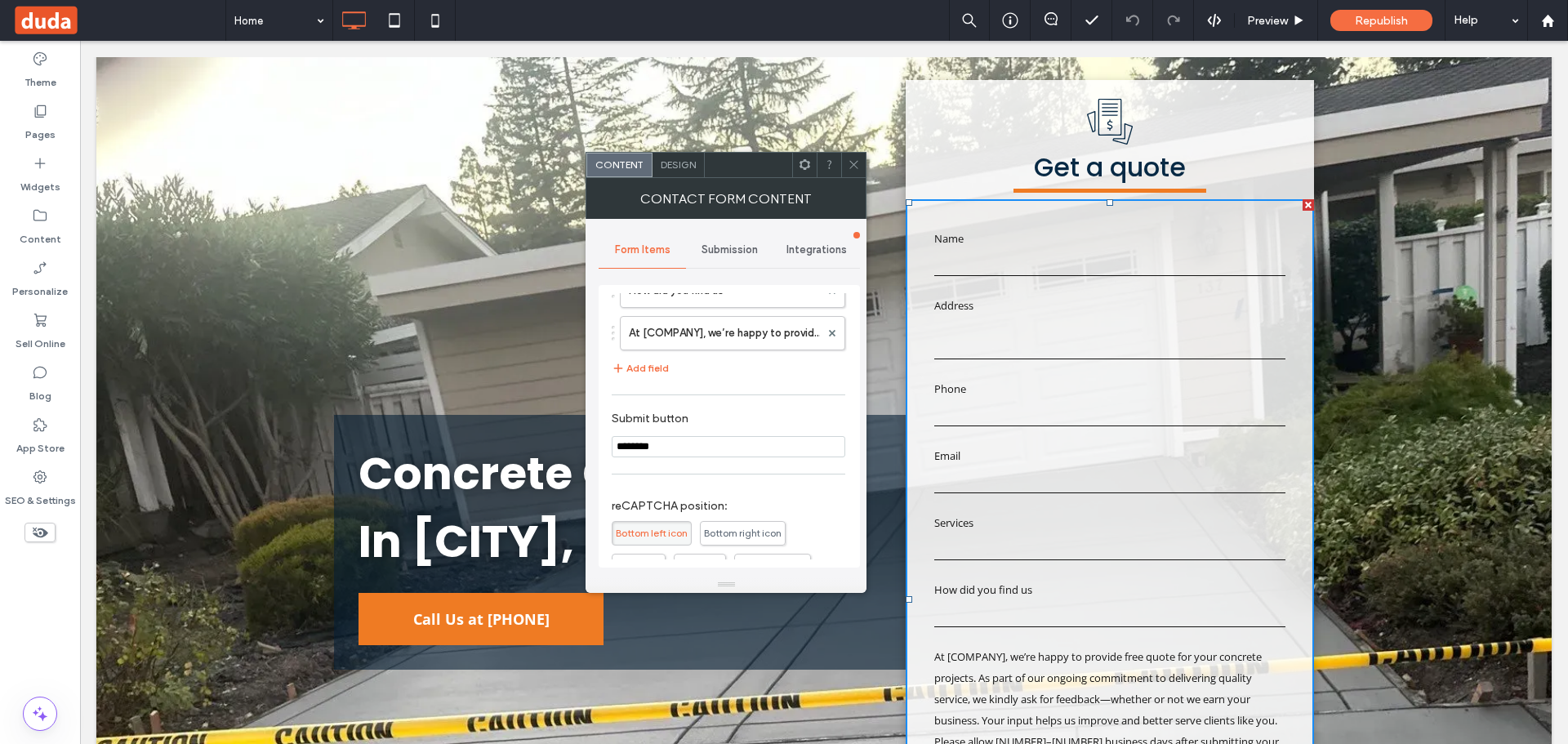 scroll, scrollTop: 245, scrollLeft: 0, axis: vertical 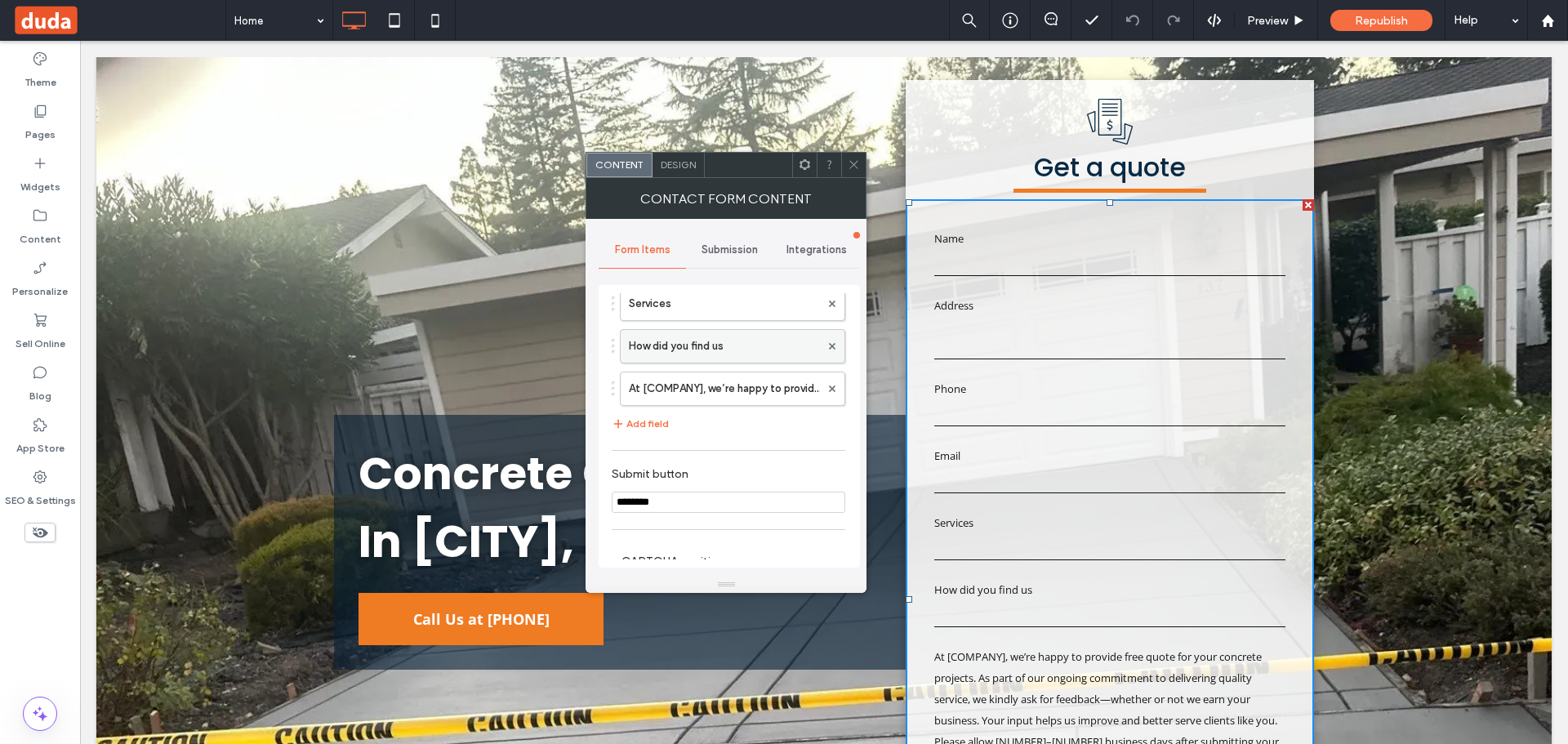 click on "How did you find us" at bounding box center (724, 346) 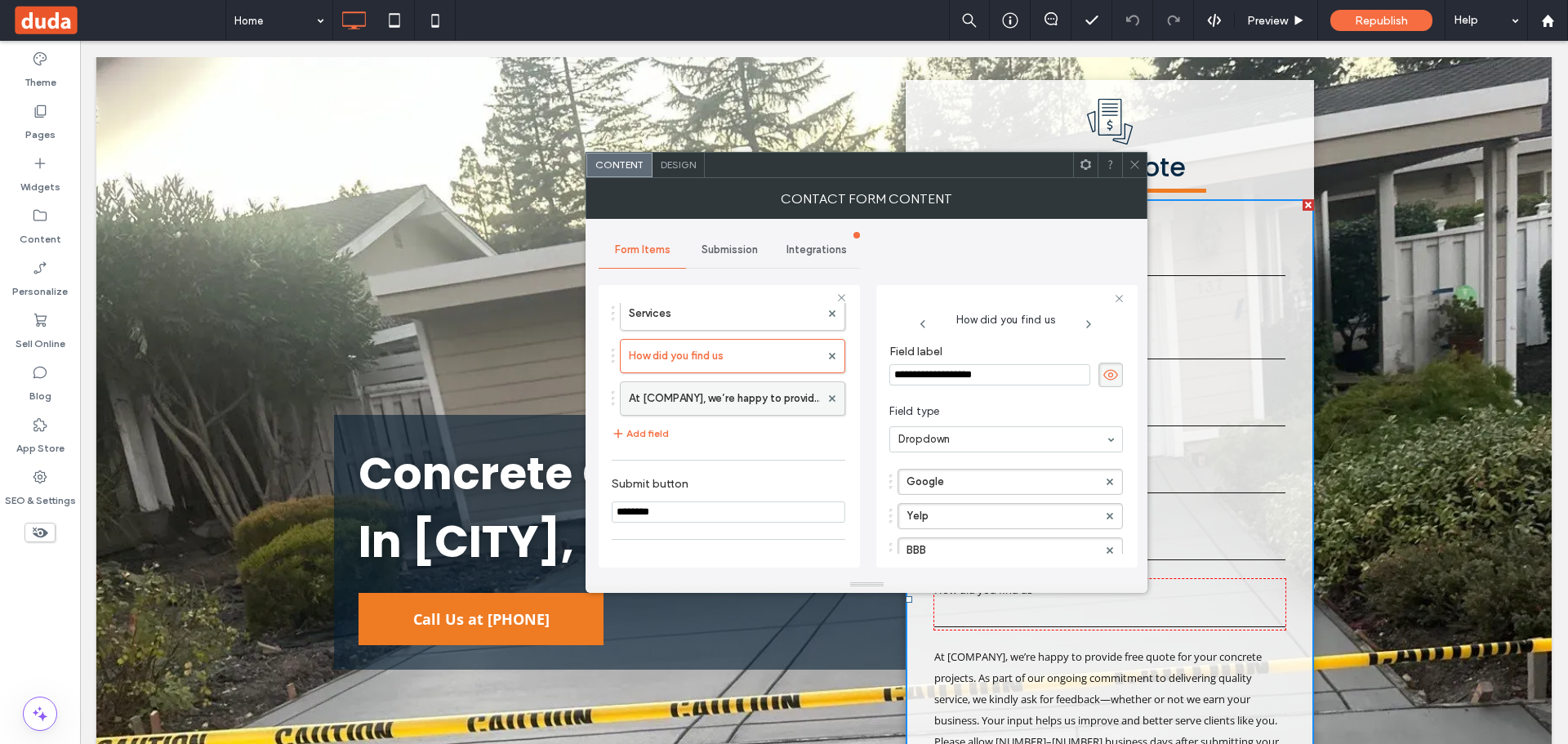 click on "At Rangel Concrete, we’re happy to provide free quote for your concrete projects. As part of our ongoing commitment to delivering quality service, we kindly ask for feedback—whether or not we earn your business. Your input helps us improve and better serve clients like you. Please allow 1–2 business days after submitting your request for us to follow up and schedule your site visit. Service Area: Free estimates are available within a 40-mile radius of ZIP code [ZIP_CODE]. For locations beyond that, a $75 travel fee applies. Have project plans or drawings? Please complete the estimate request form and email your plans separately to [EMAIL]." at bounding box center [724, 399] 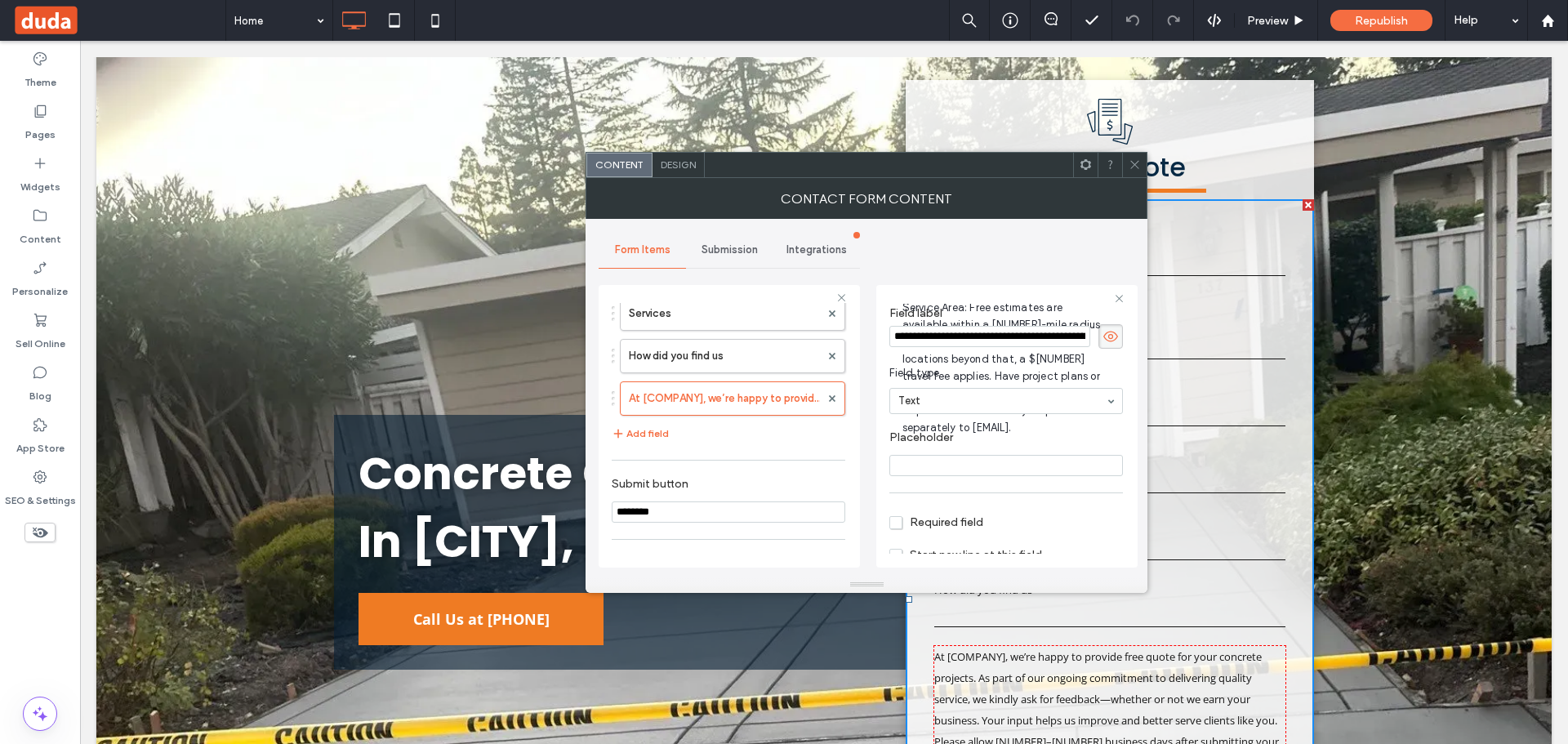 scroll, scrollTop: 0, scrollLeft: 0, axis: both 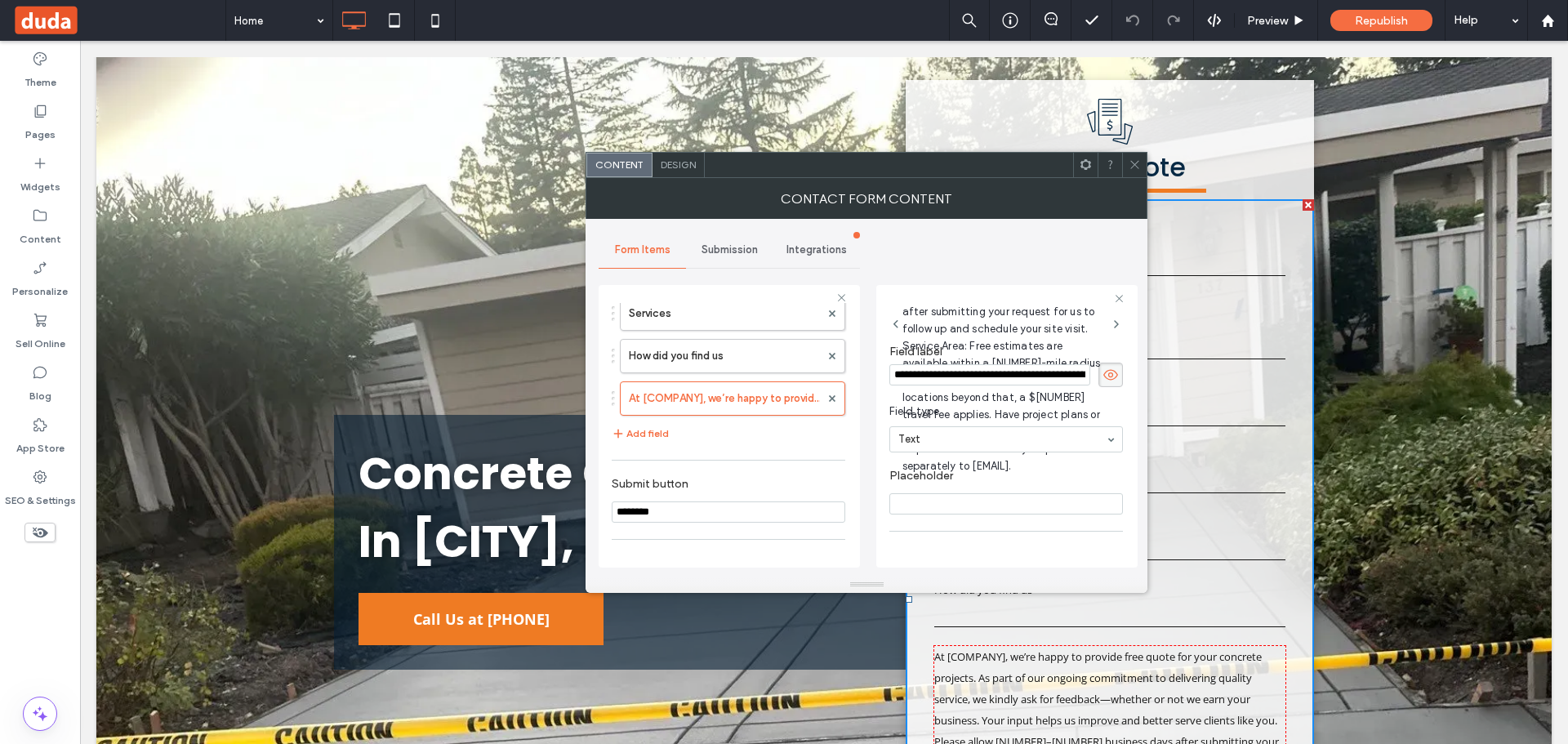 click 